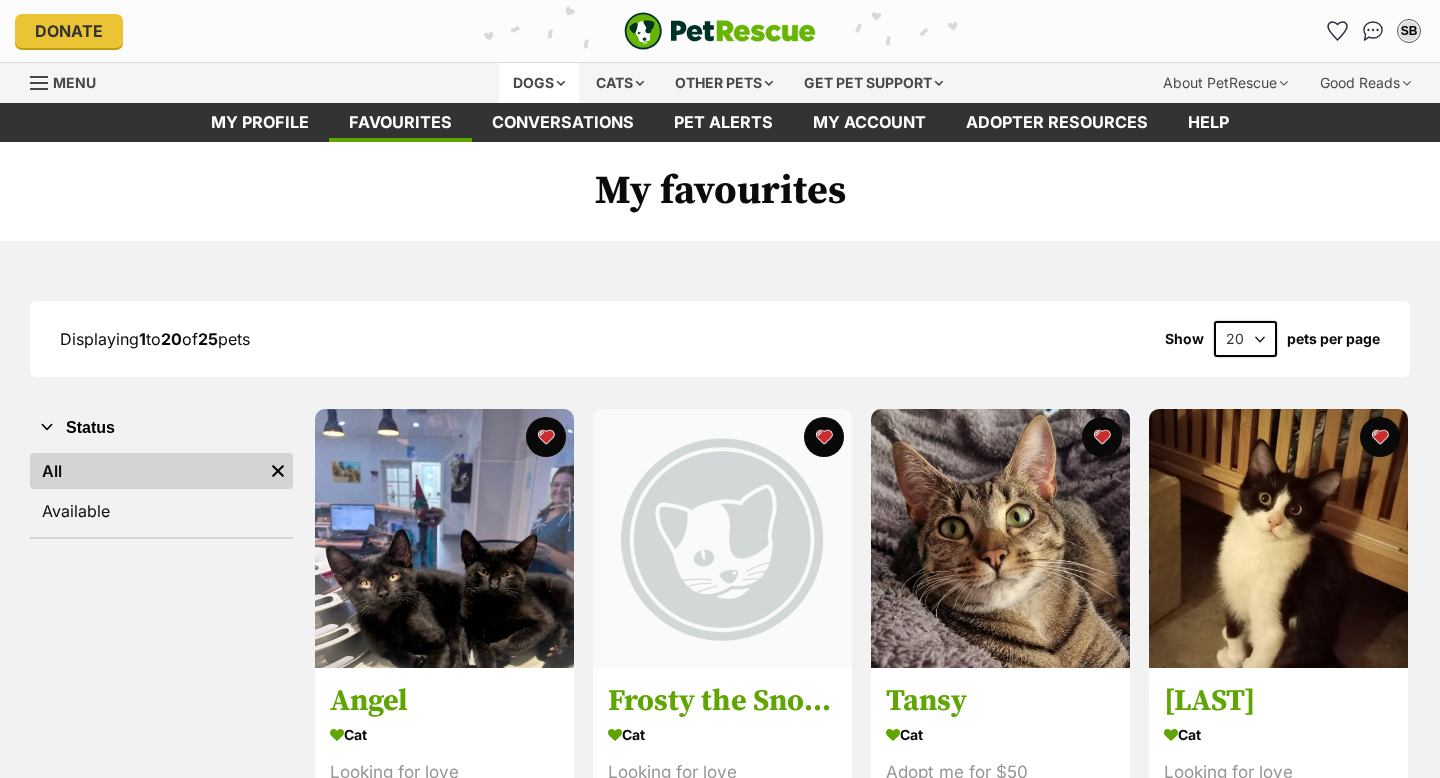 scroll, scrollTop: 0, scrollLeft: 0, axis: both 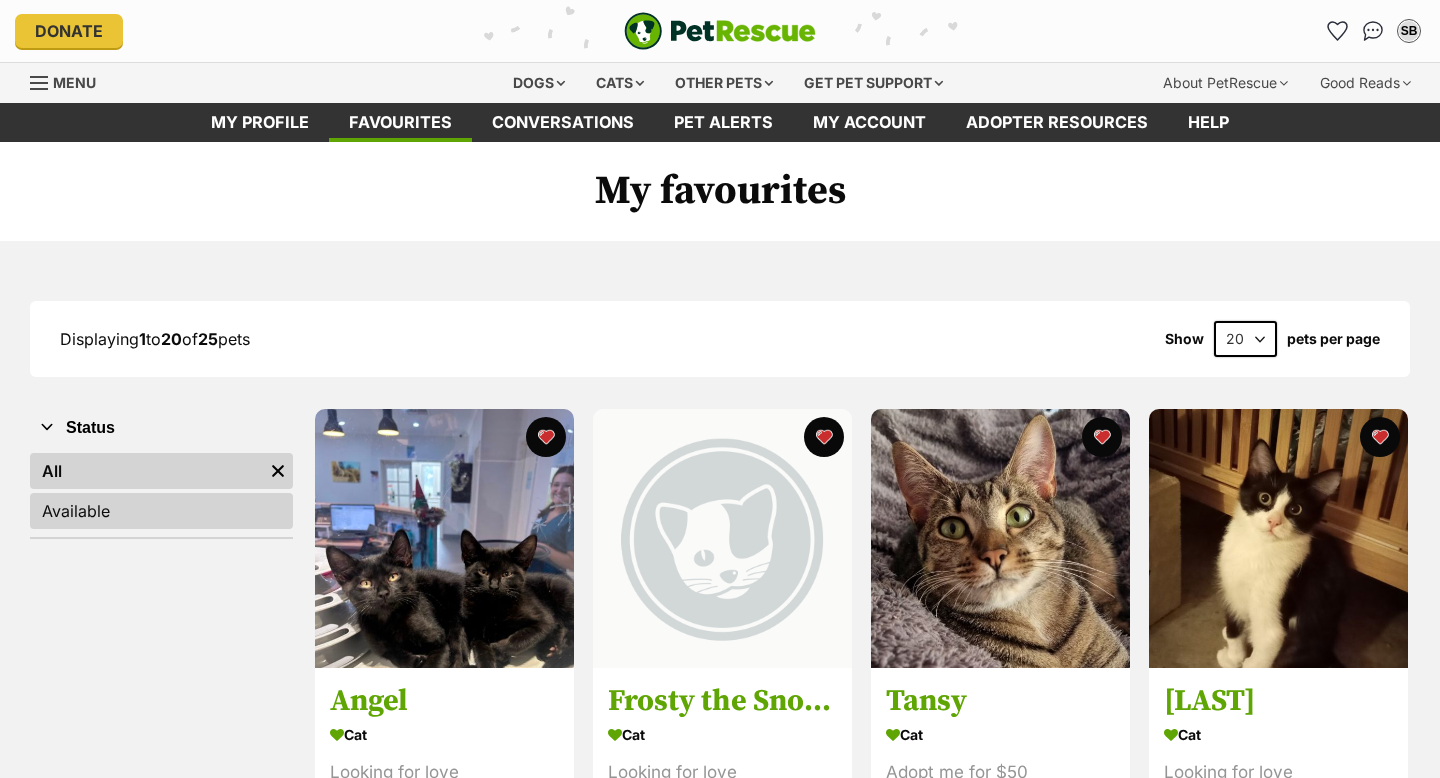 click on "Available" at bounding box center [161, 511] 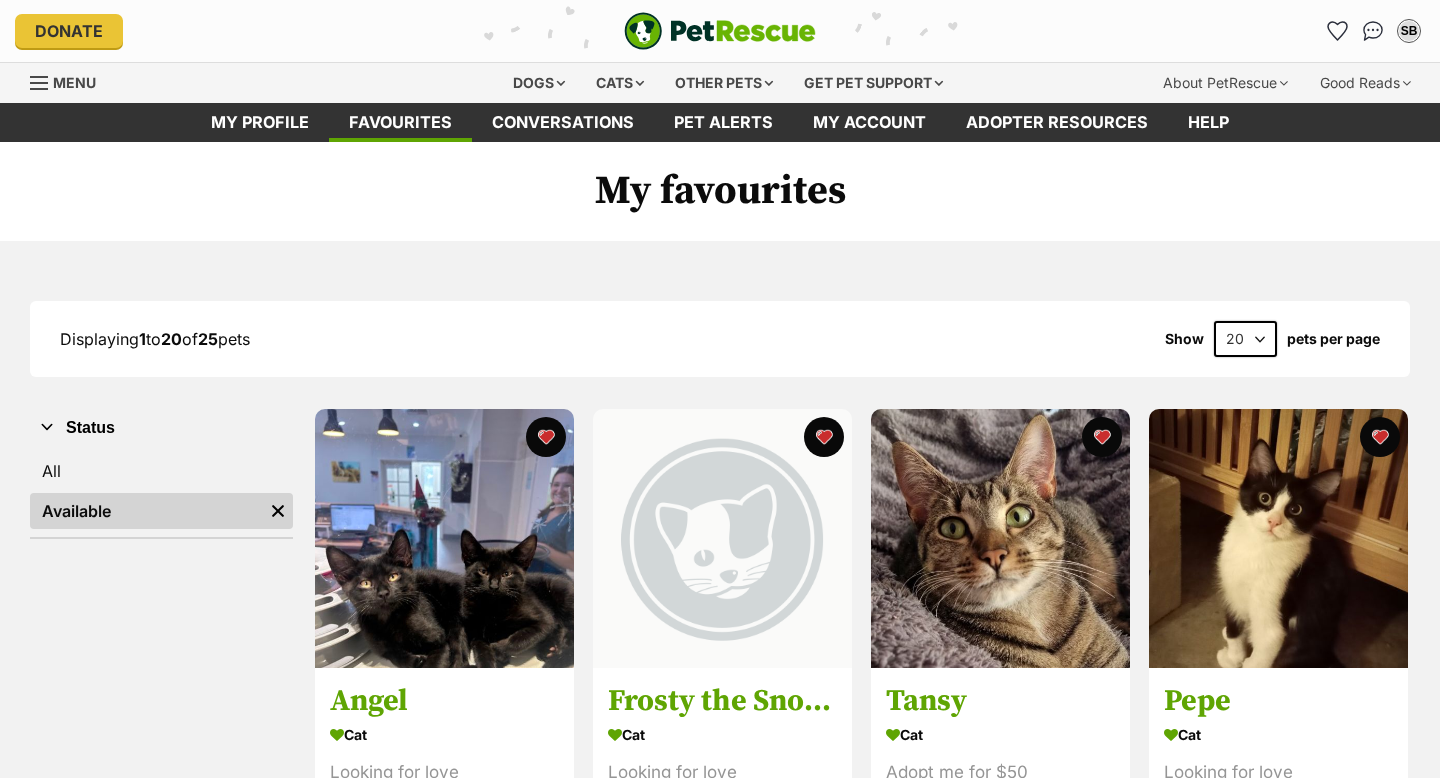 scroll, scrollTop: 0, scrollLeft: 0, axis: both 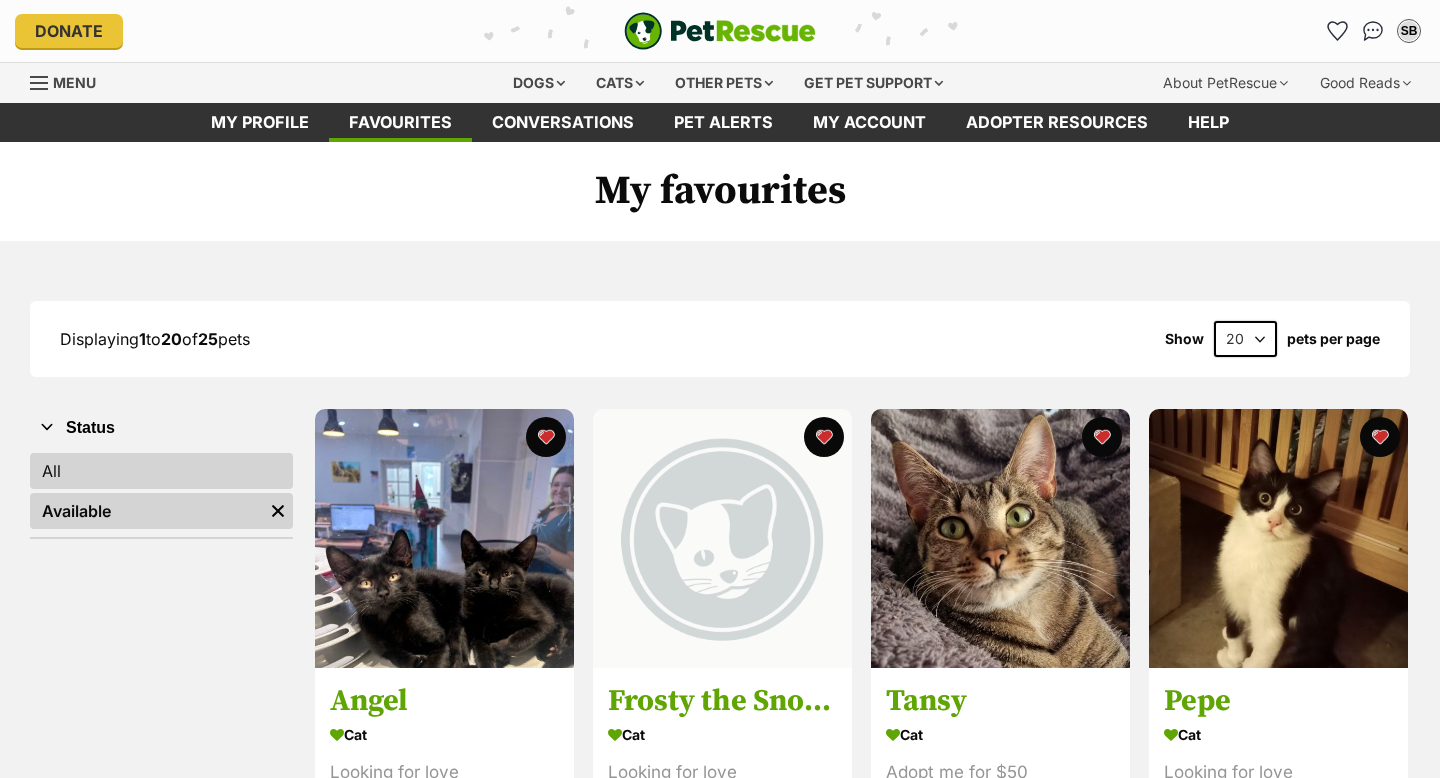 click on "All" at bounding box center [161, 471] 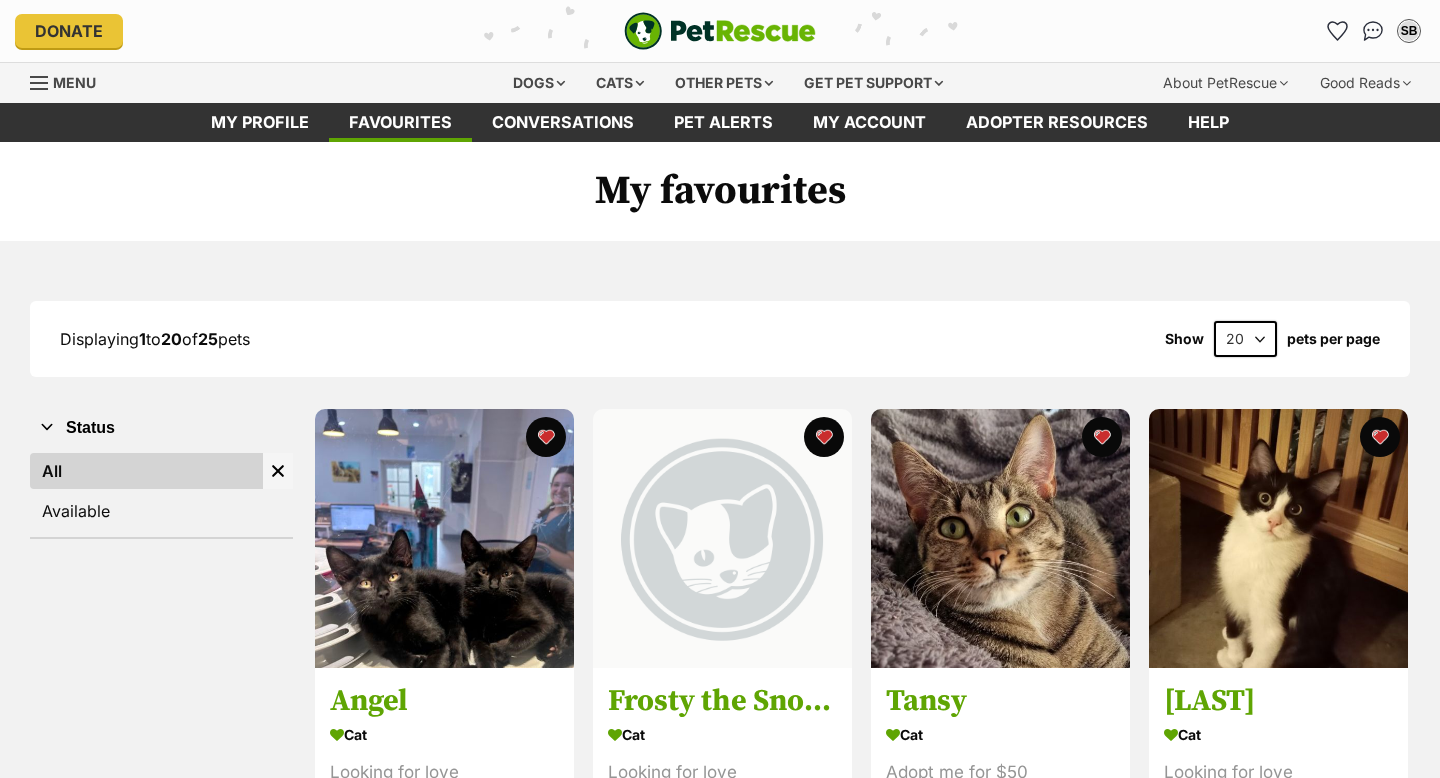 scroll, scrollTop: 0, scrollLeft: 0, axis: both 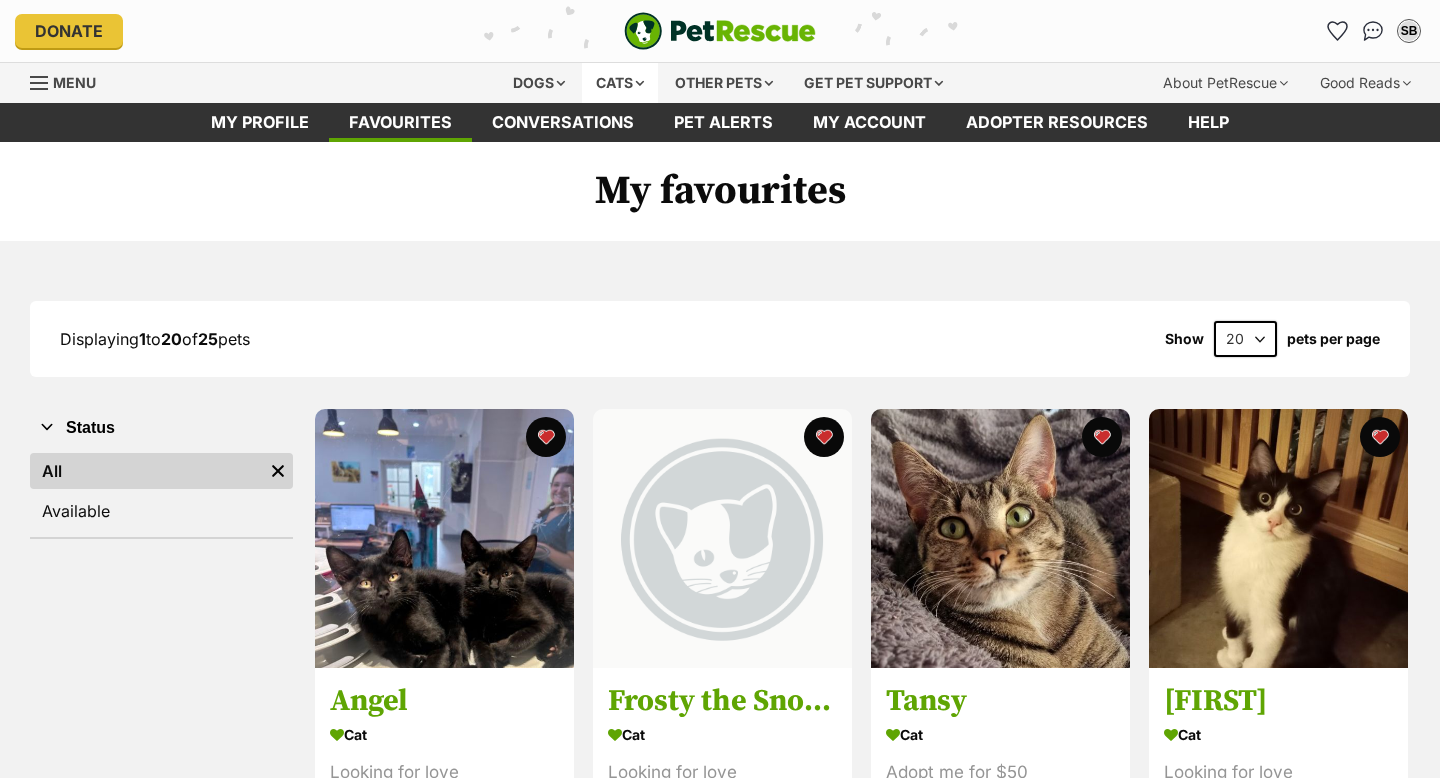 click on "Cats" at bounding box center (620, 83) 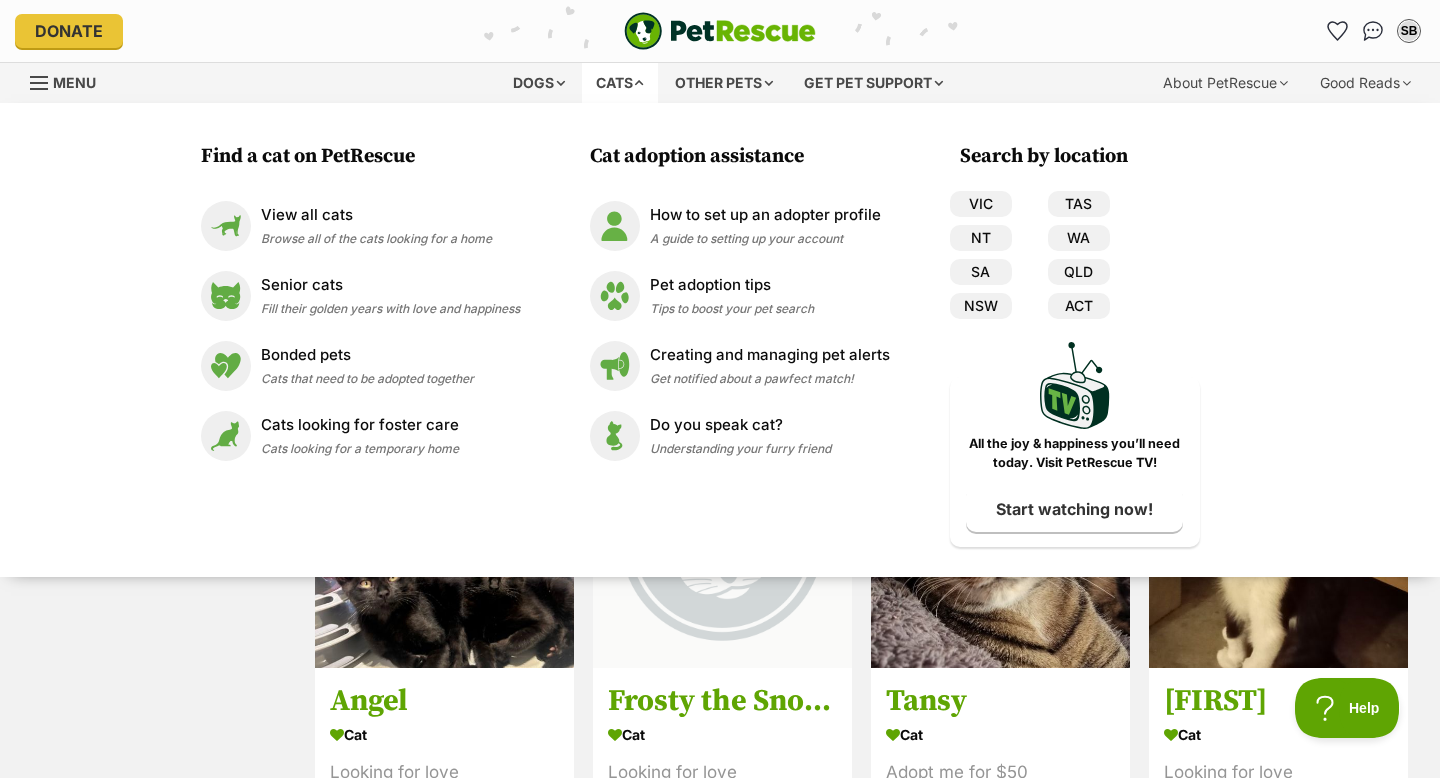 scroll, scrollTop: 0, scrollLeft: 0, axis: both 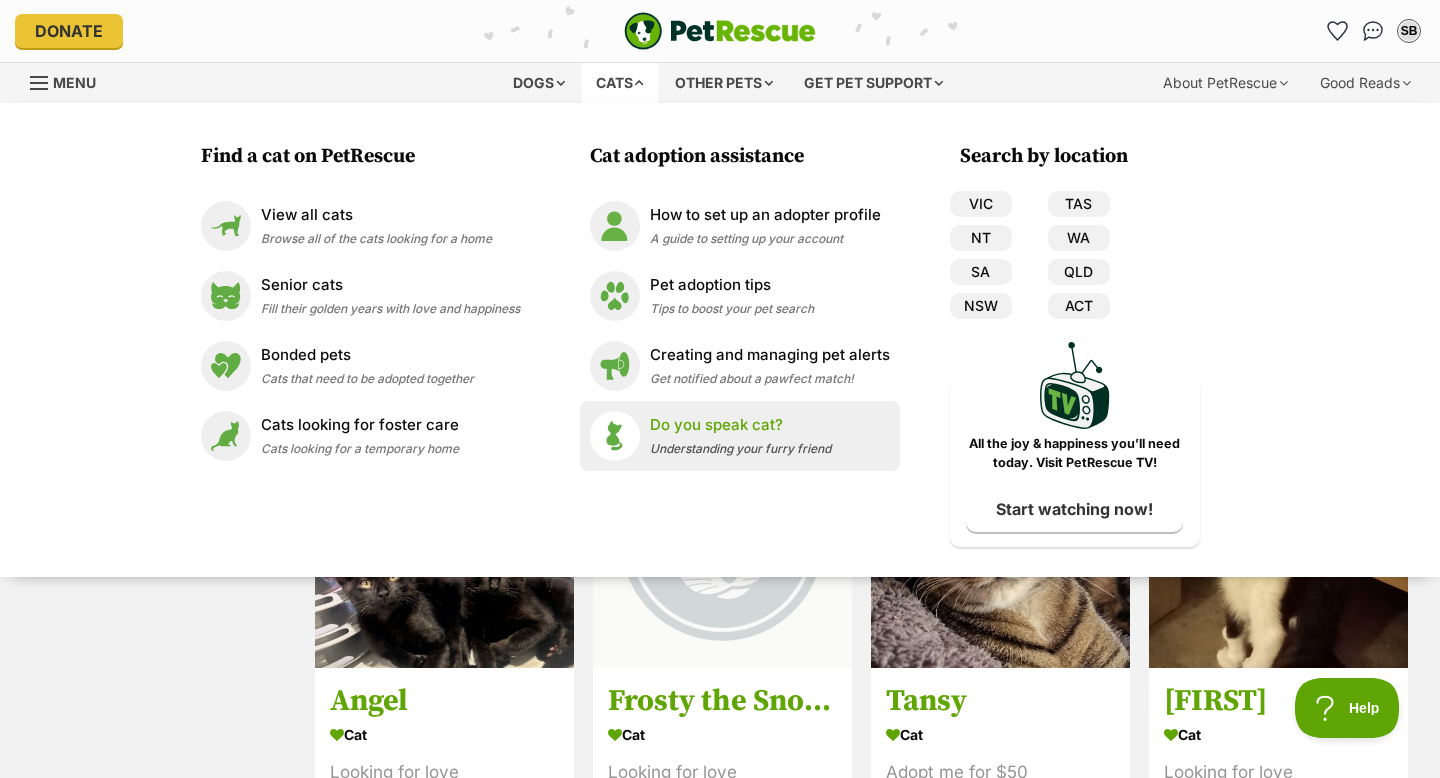 click on "Understanding your furry friend" at bounding box center (740, 448) 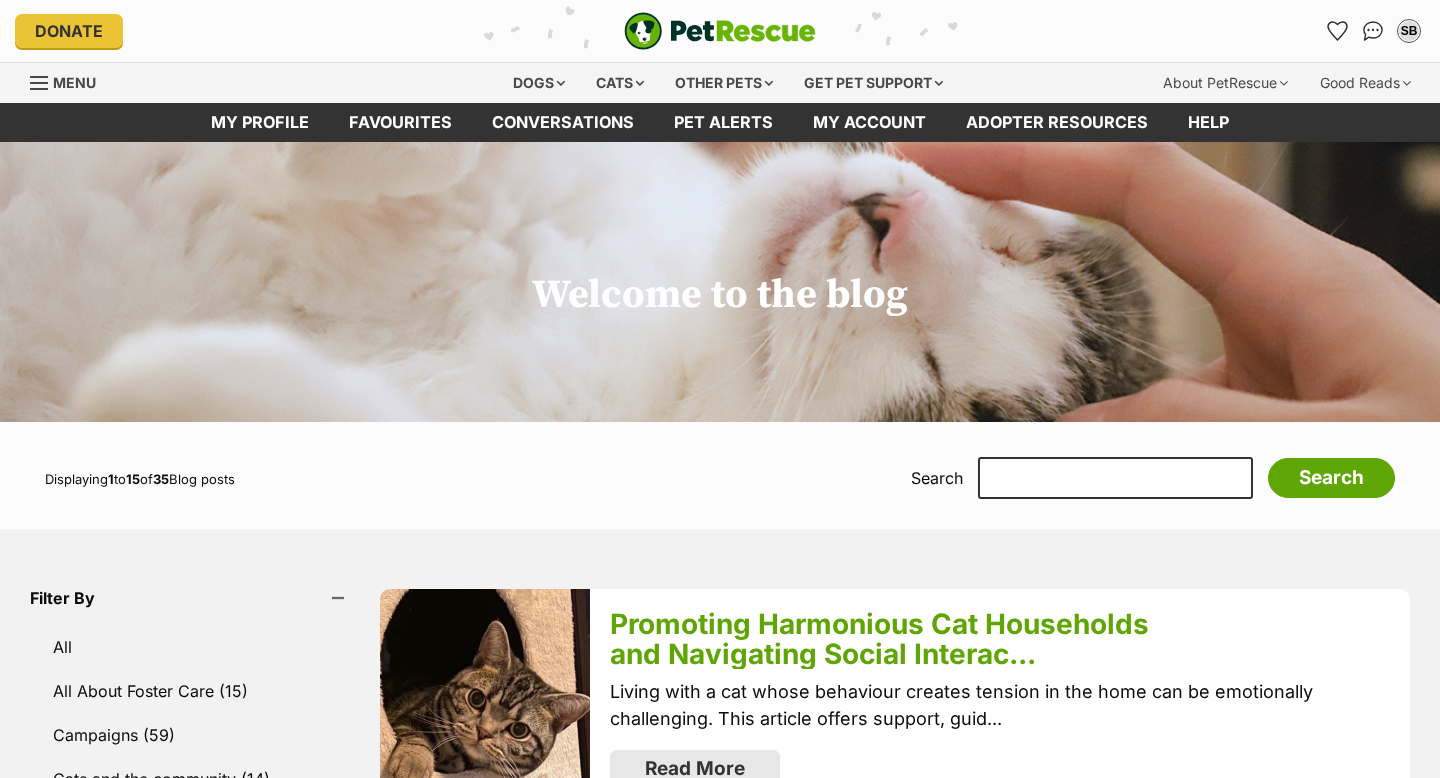 scroll, scrollTop: 0, scrollLeft: 0, axis: both 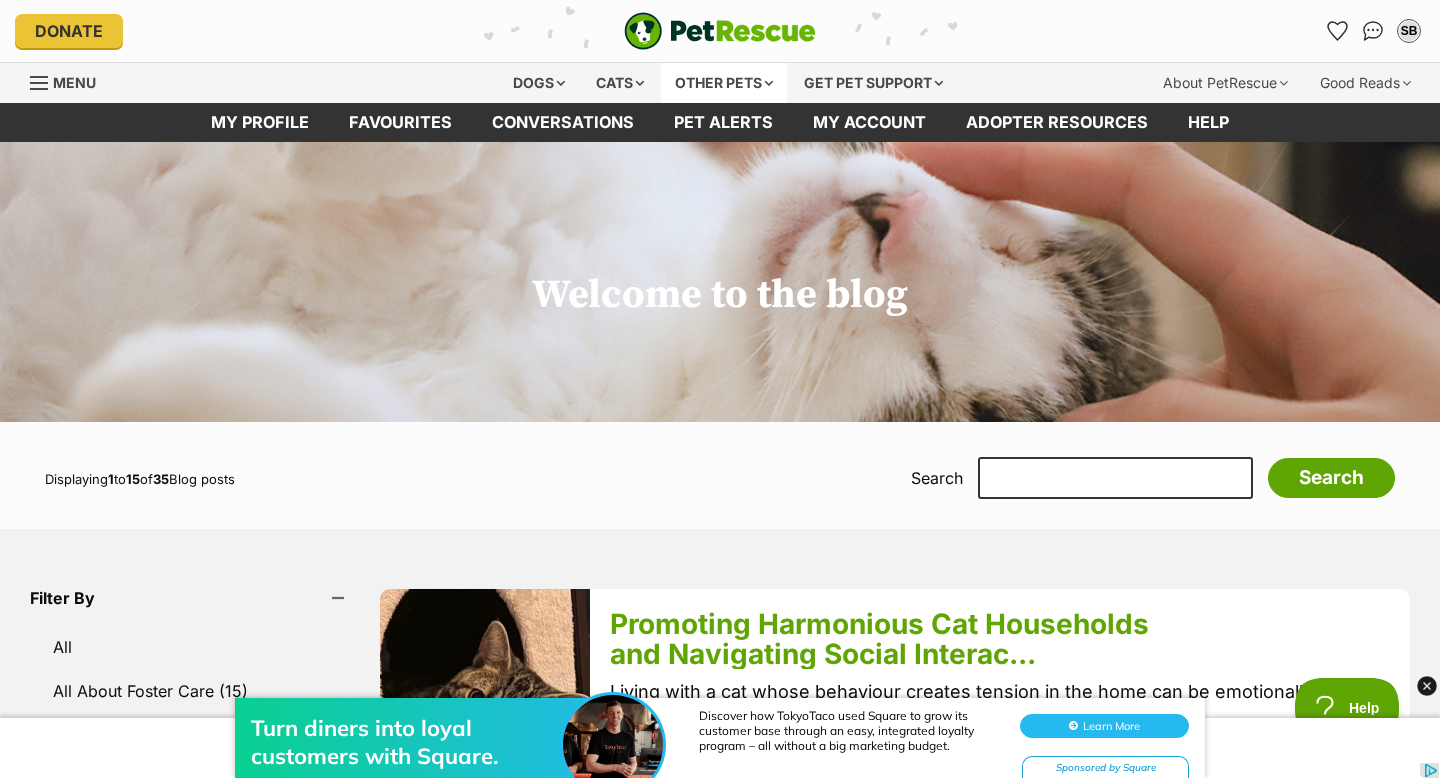 click on "Other pets" at bounding box center [724, 83] 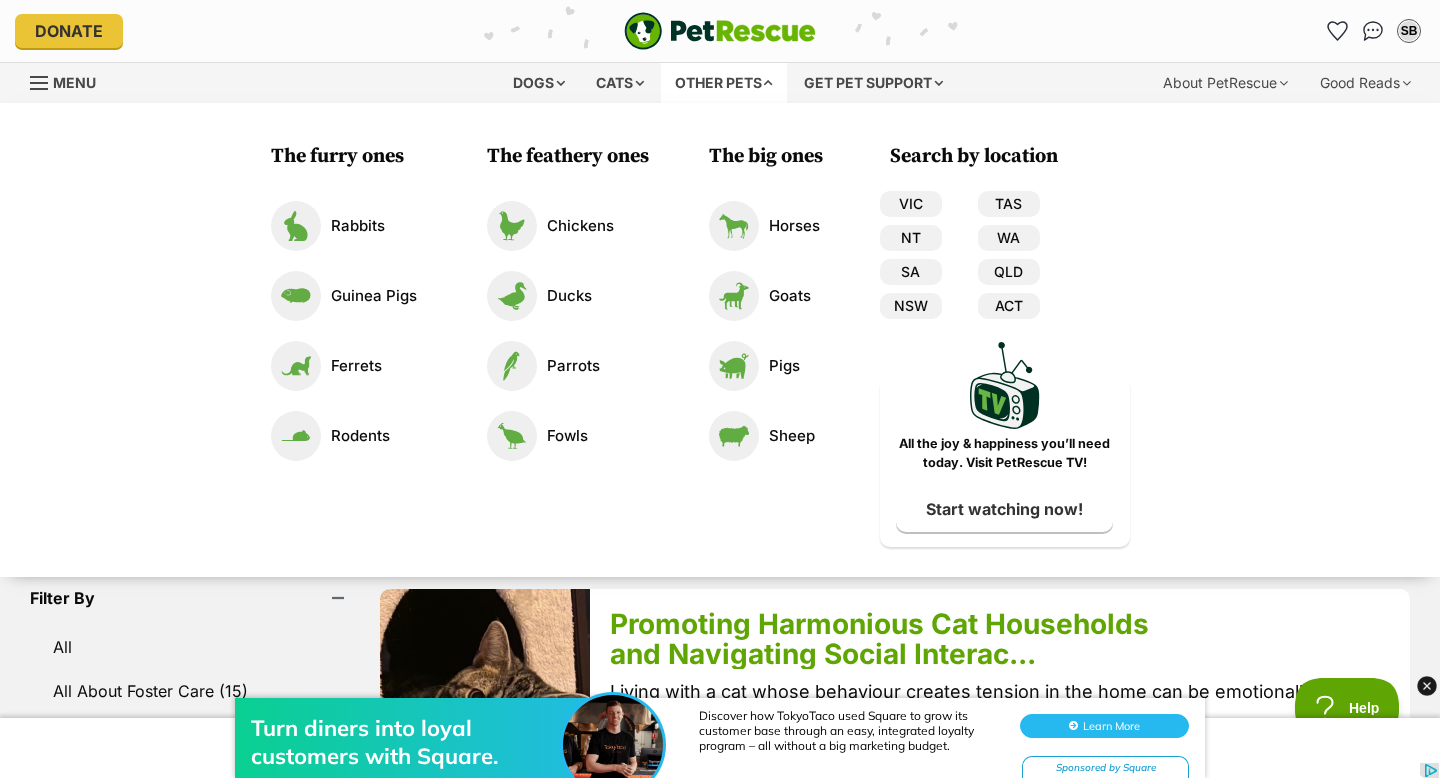click on "The big ones" at bounding box center (769, 157) 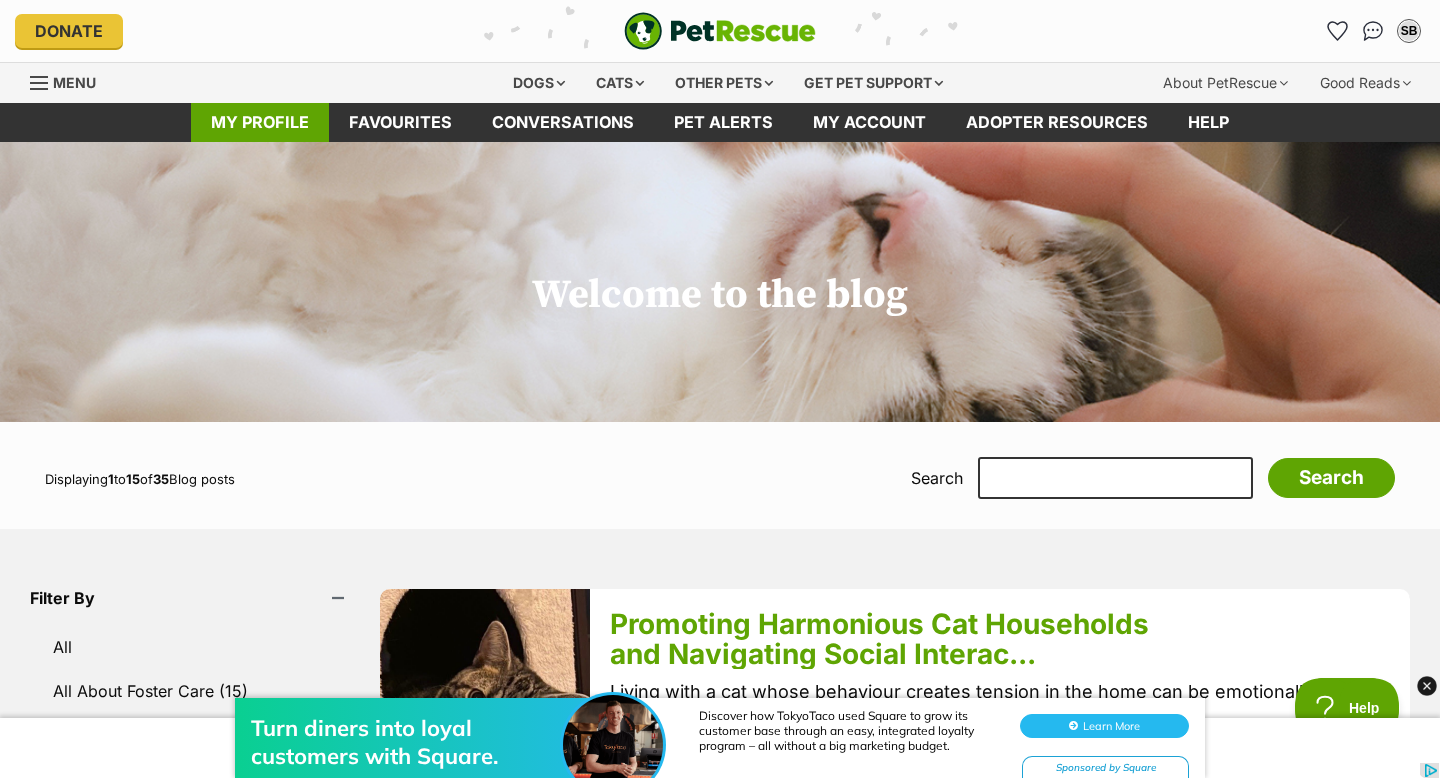 click on "My profile" at bounding box center (260, 122) 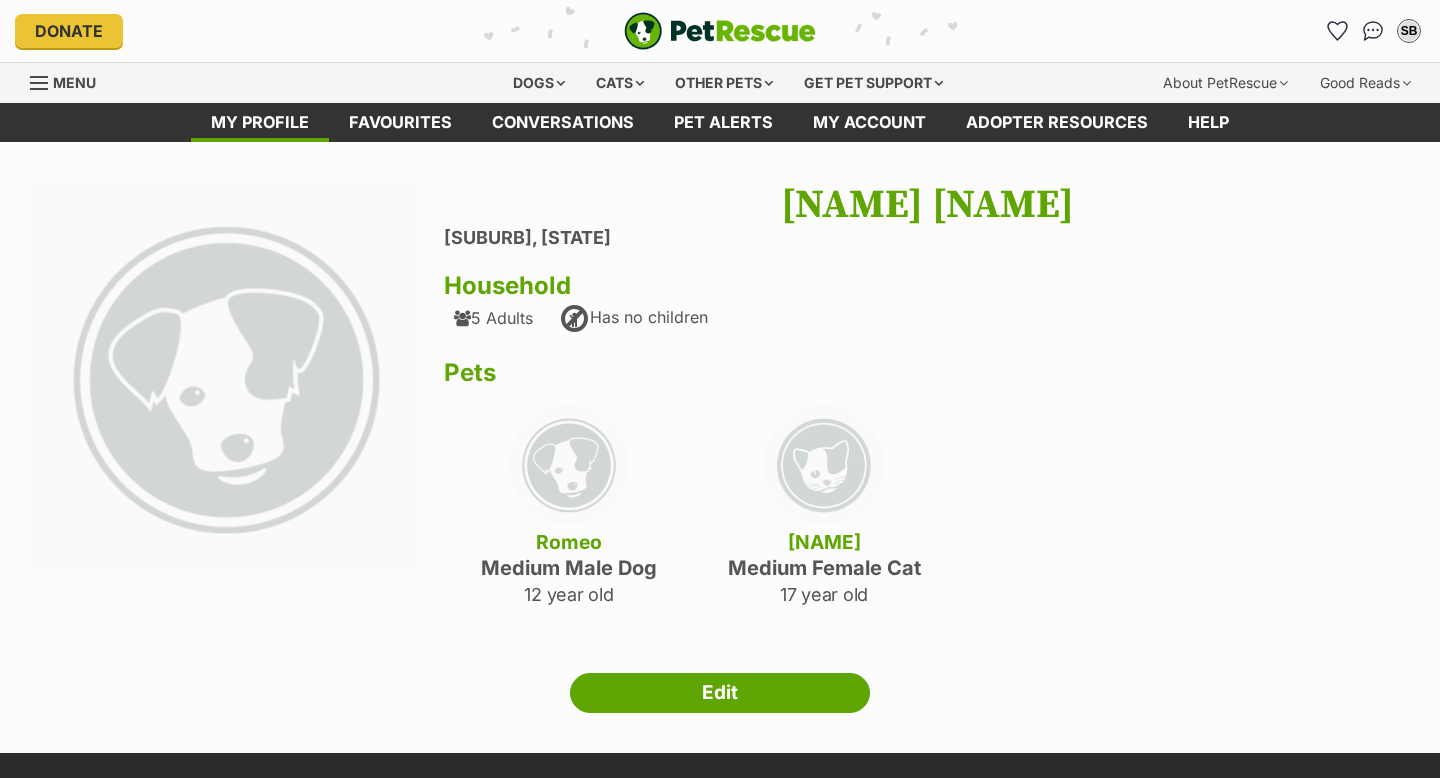 scroll, scrollTop: 0, scrollLeft: 0, axis: both 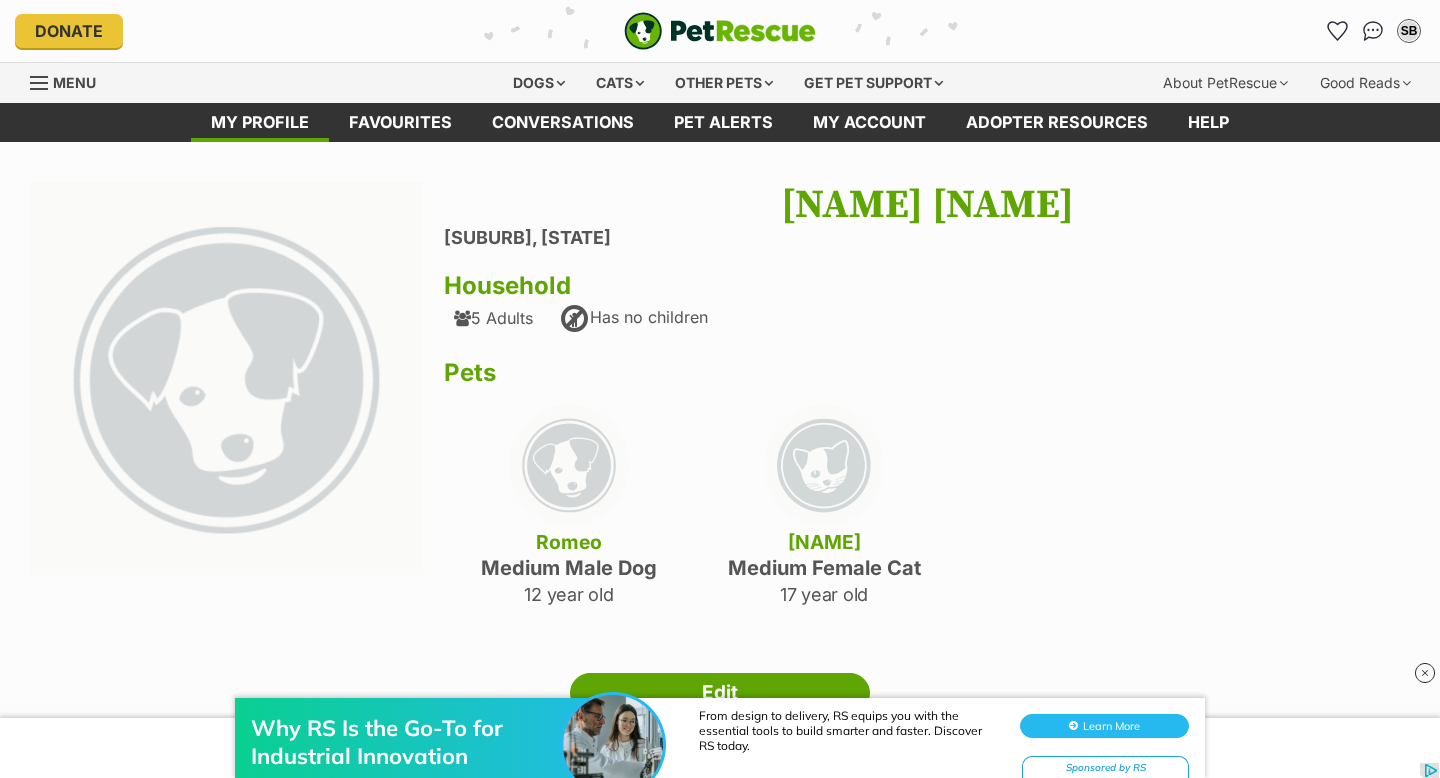 click on "Menu" at bounding box center [74, 82] 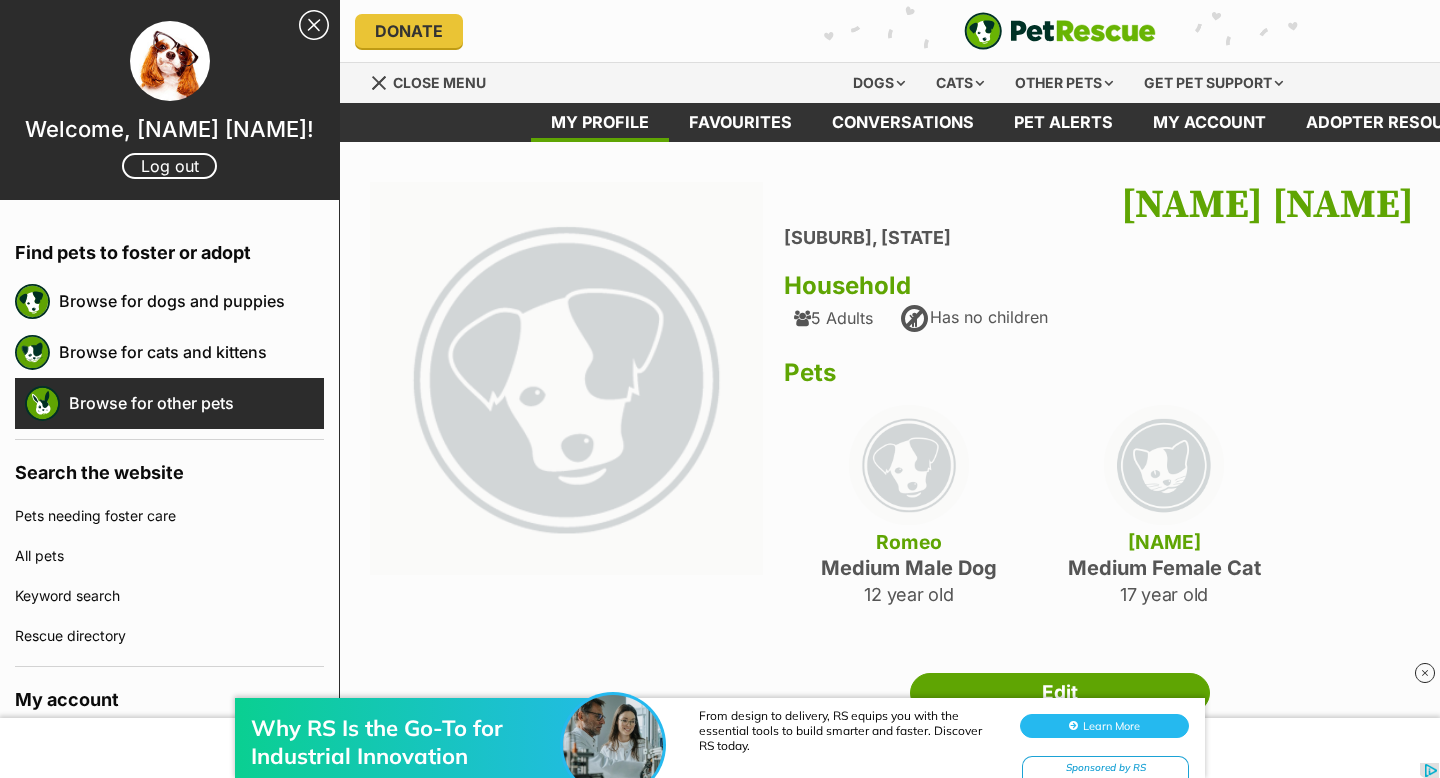 click on "Browse for other pets" at bounding box center (196, 403) 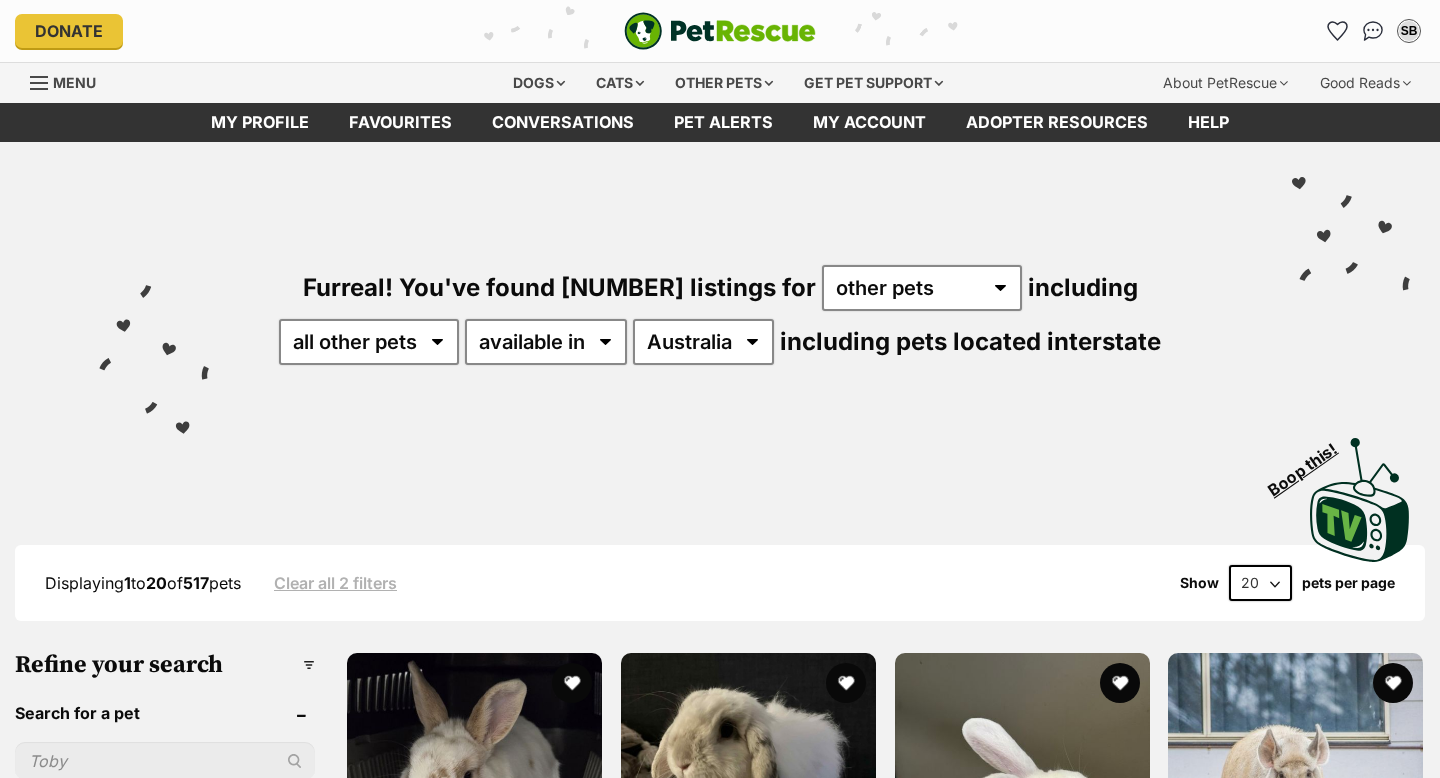 scroll, scrollTop: 0, scrollLeft: 0, axis: both 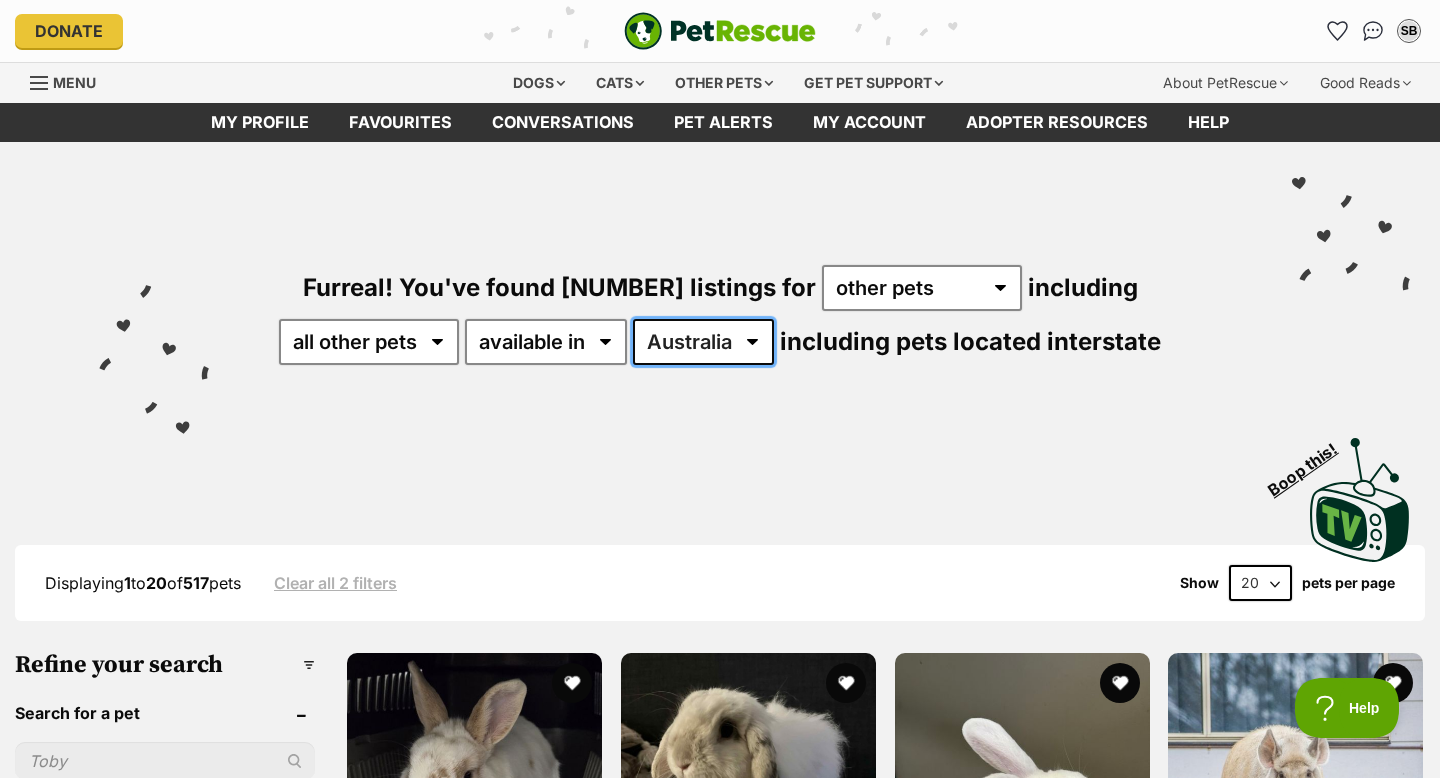 click on "Australia
ACT
NSW
NT
QLD
SA
TAS
VIC
WA" at bounding box center (703, 342) 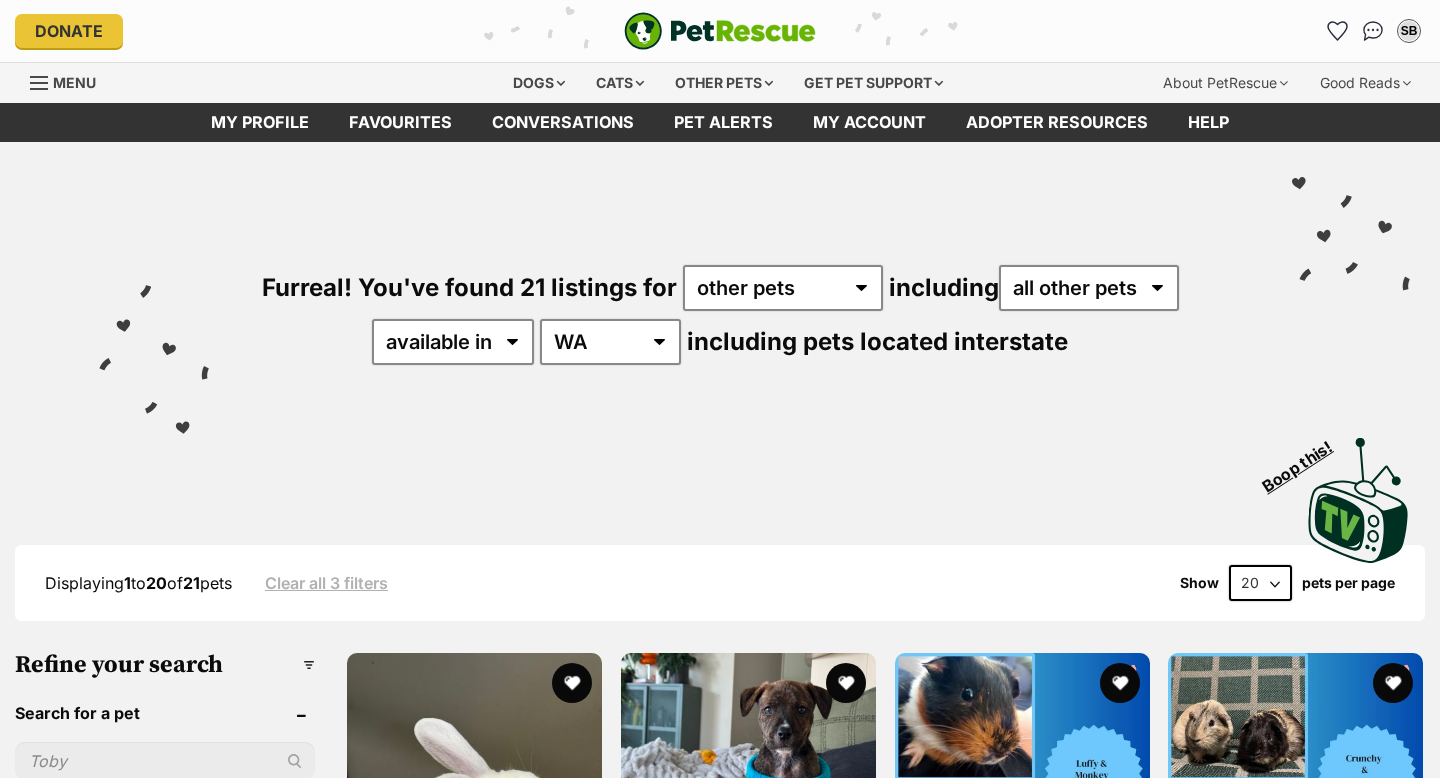 scroll, scrollTop: 0, scrollLeft: 0, axis: both 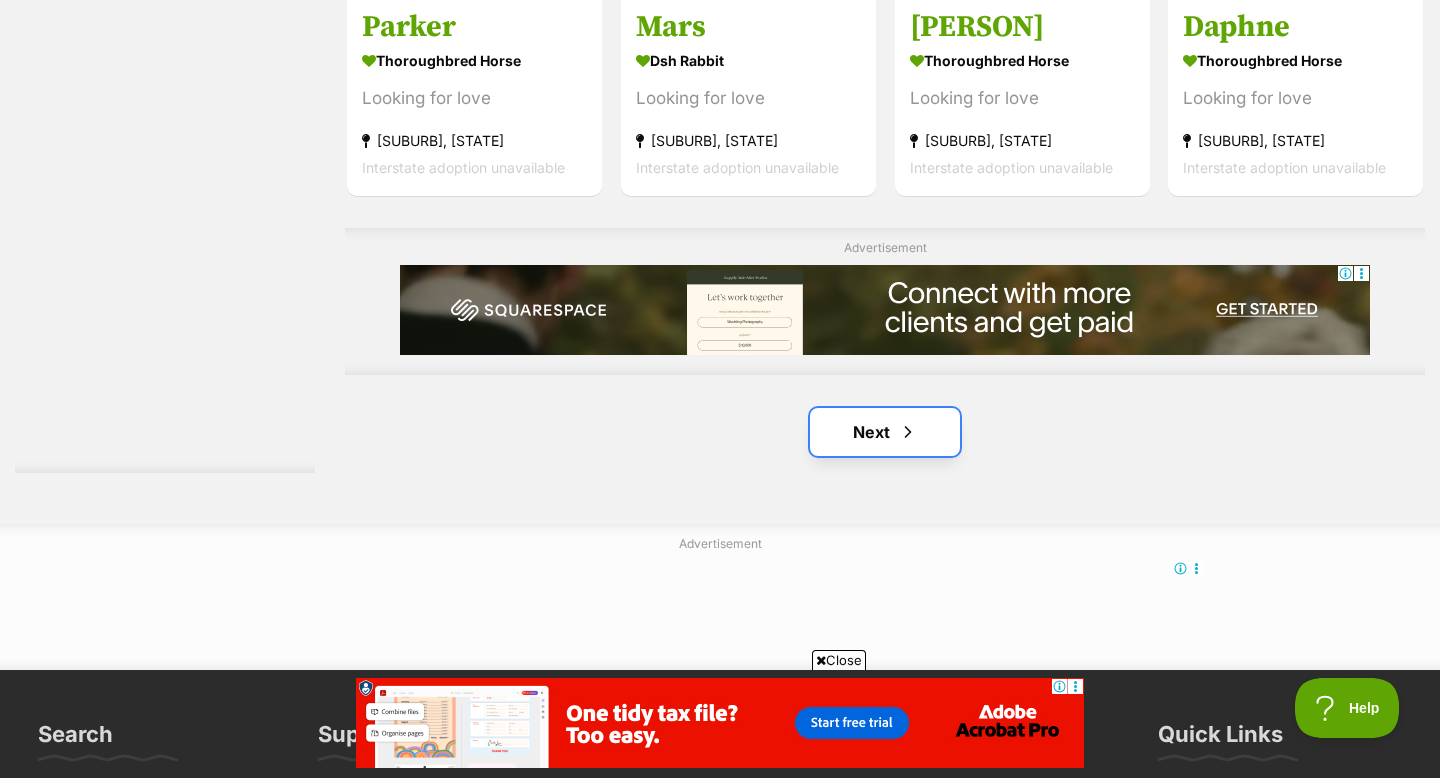 click on "Next" at bounding box center (885, 432) 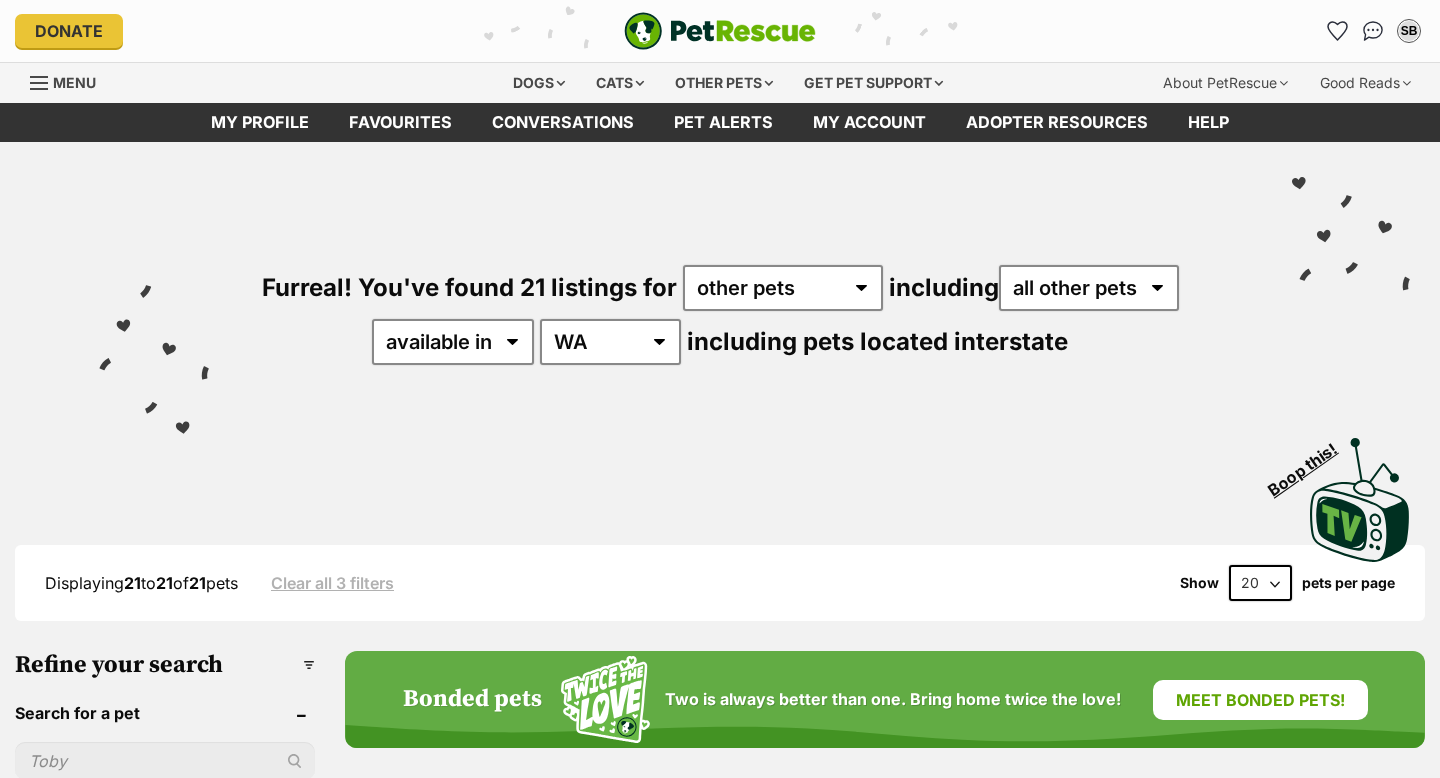 scroll, scrollTop: 0, scrollLeft: 0, axis: both 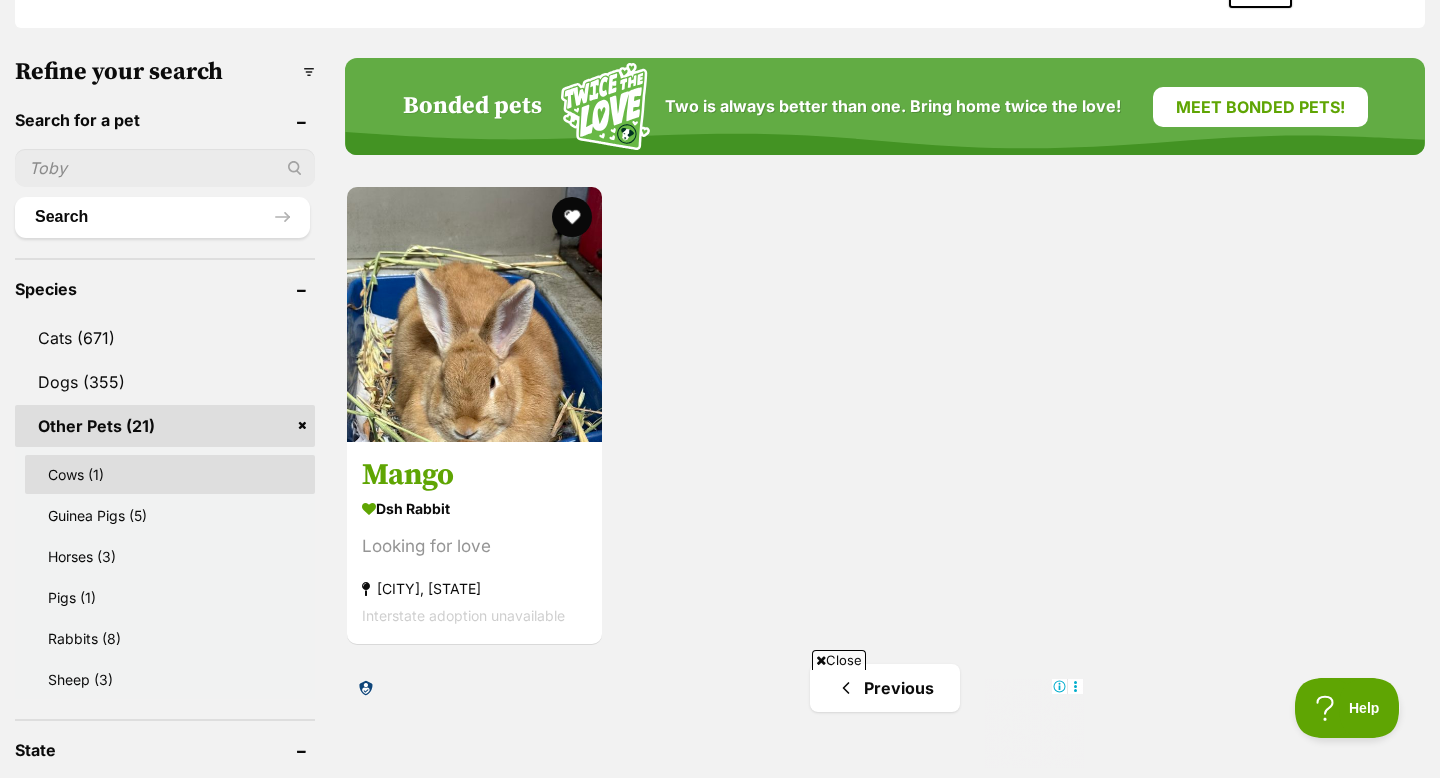 click on "Cows (1)" at bounding box center (170, 474) 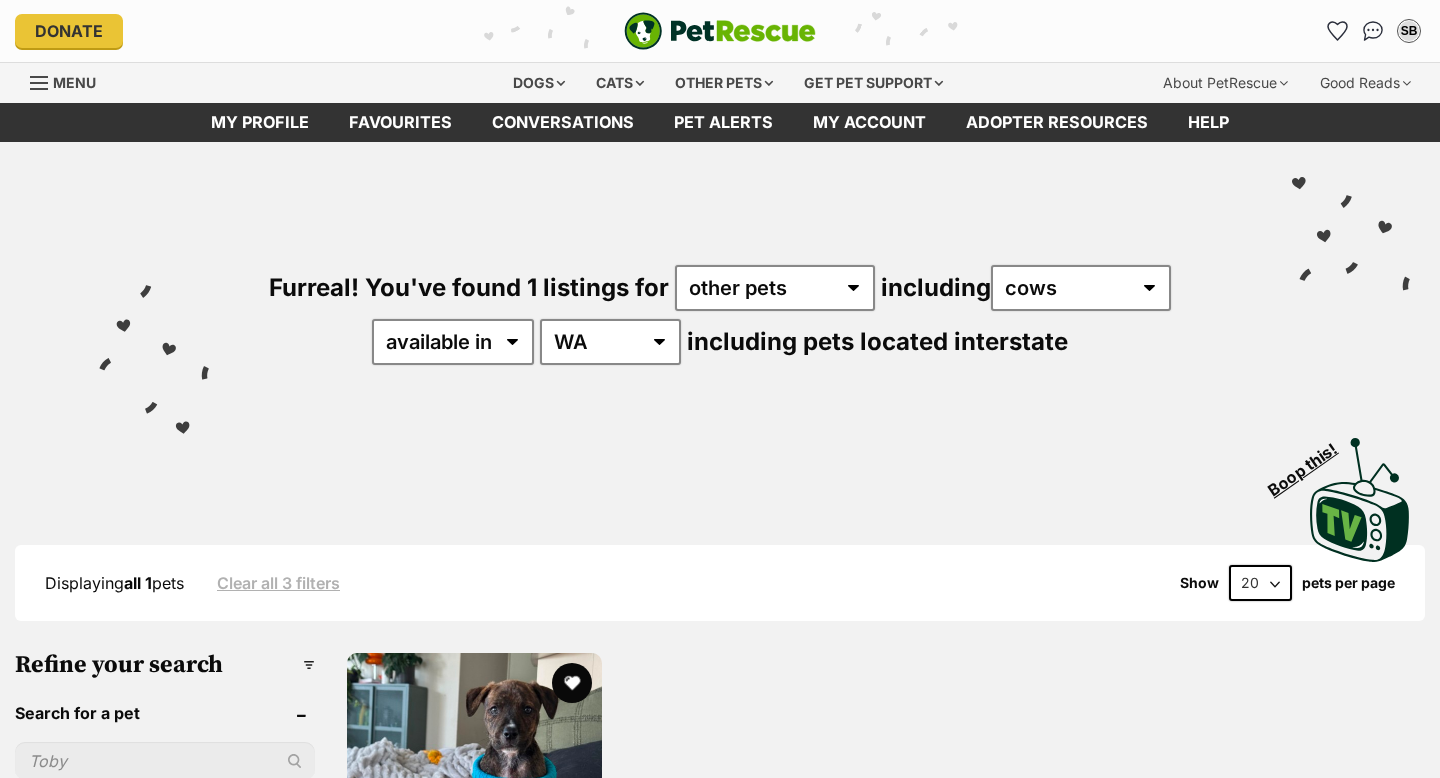 scroll, scrollTop: 0, scrollLeft: 0, axis: both 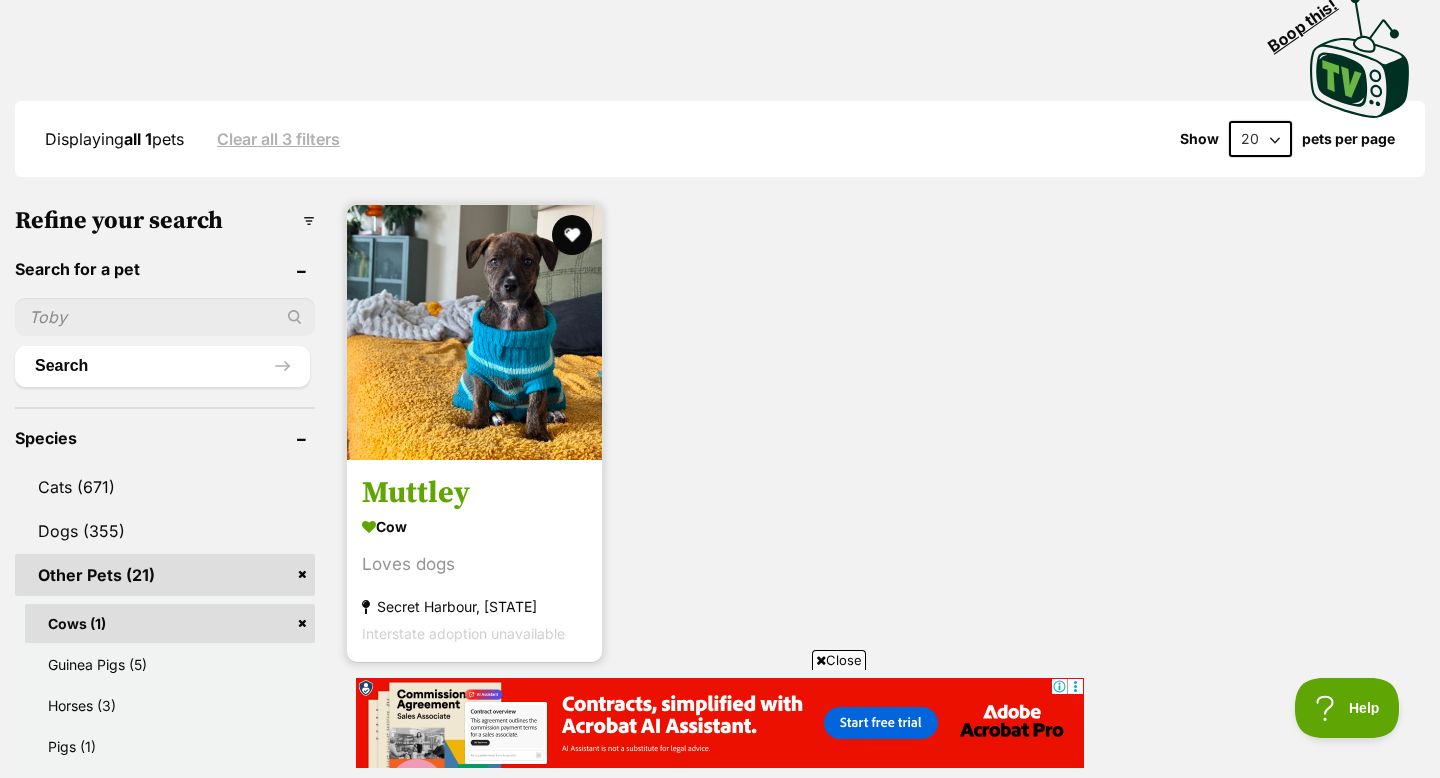 click on "Cow" at bounding box center [474, 527] 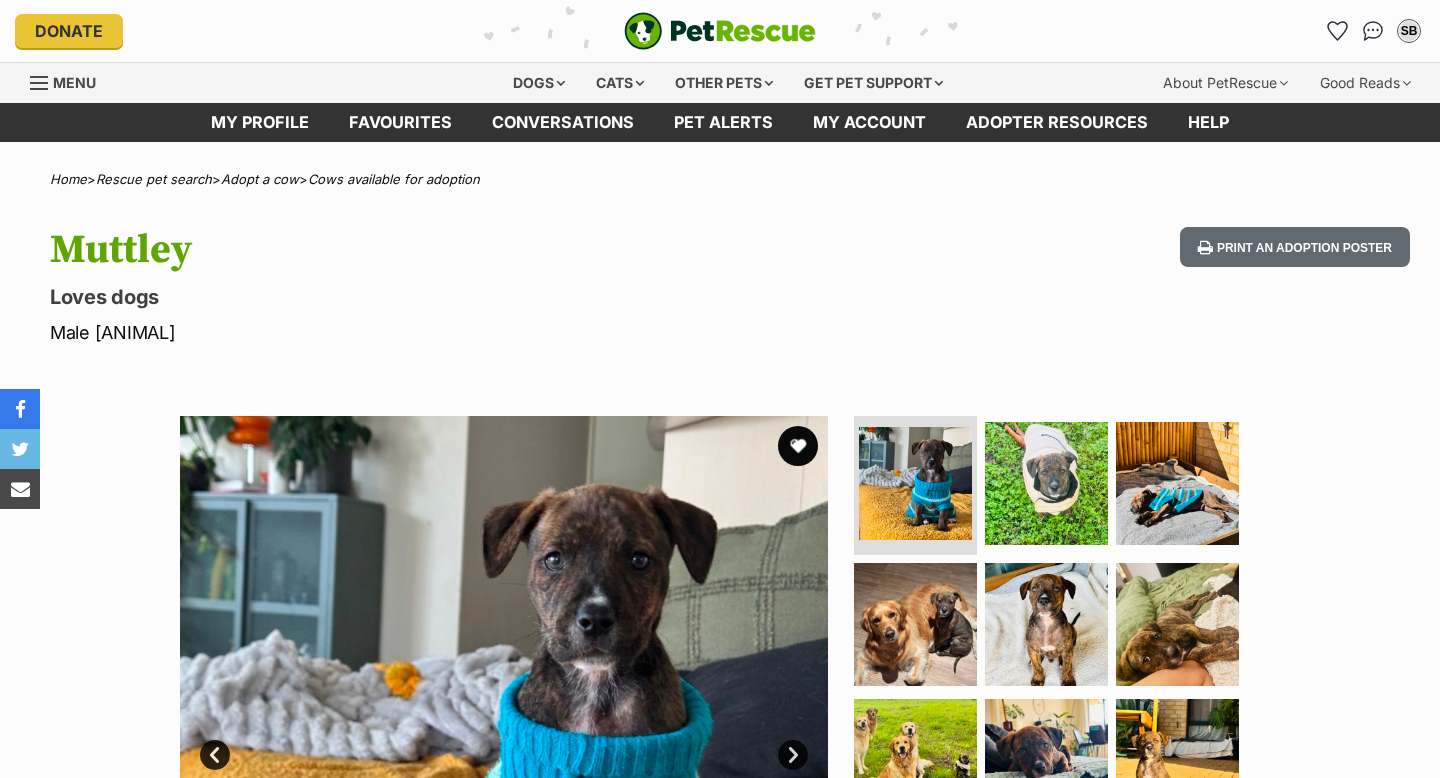 scroll, scrollTop: 0, scrollLeft: 0, axis: both 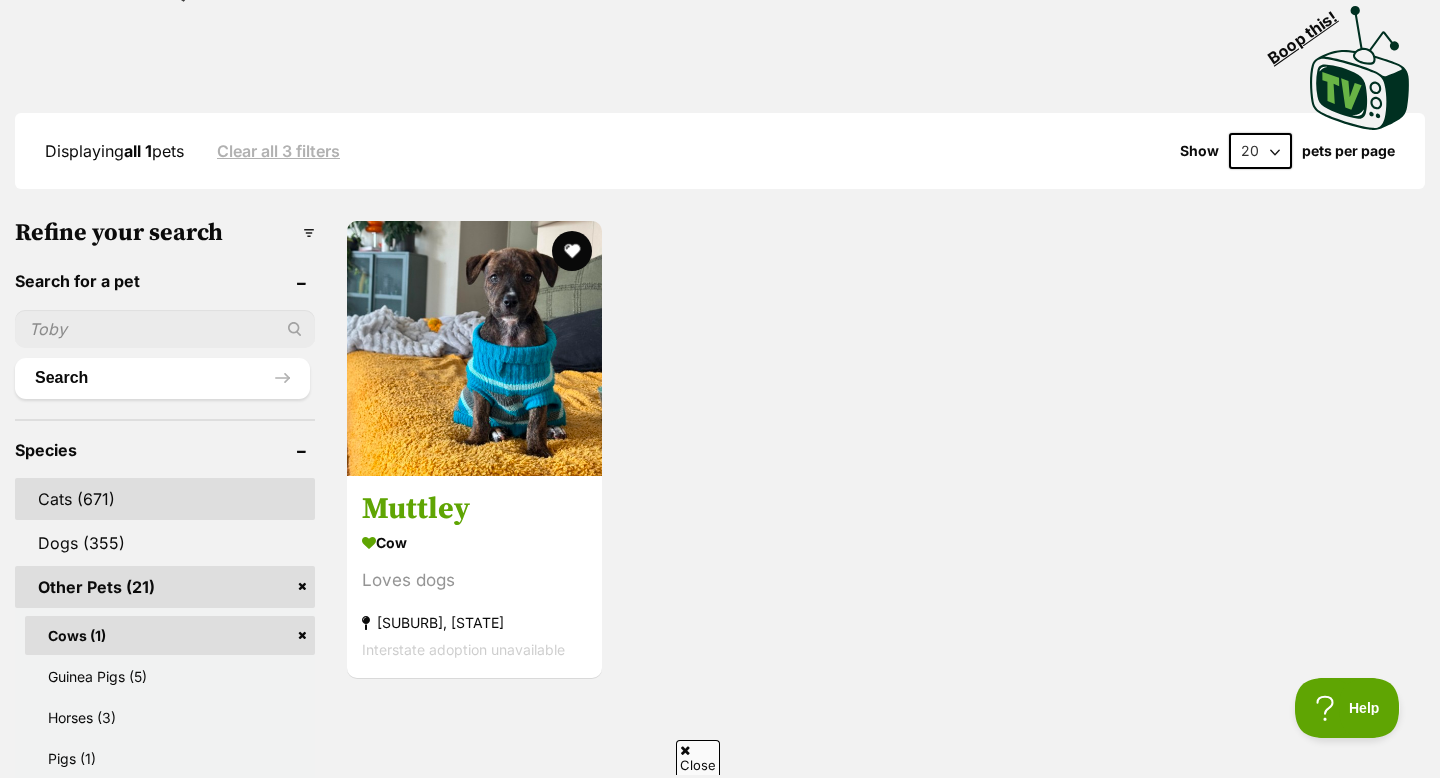 click on "Cats (671)" at bounding box center (165, 499) 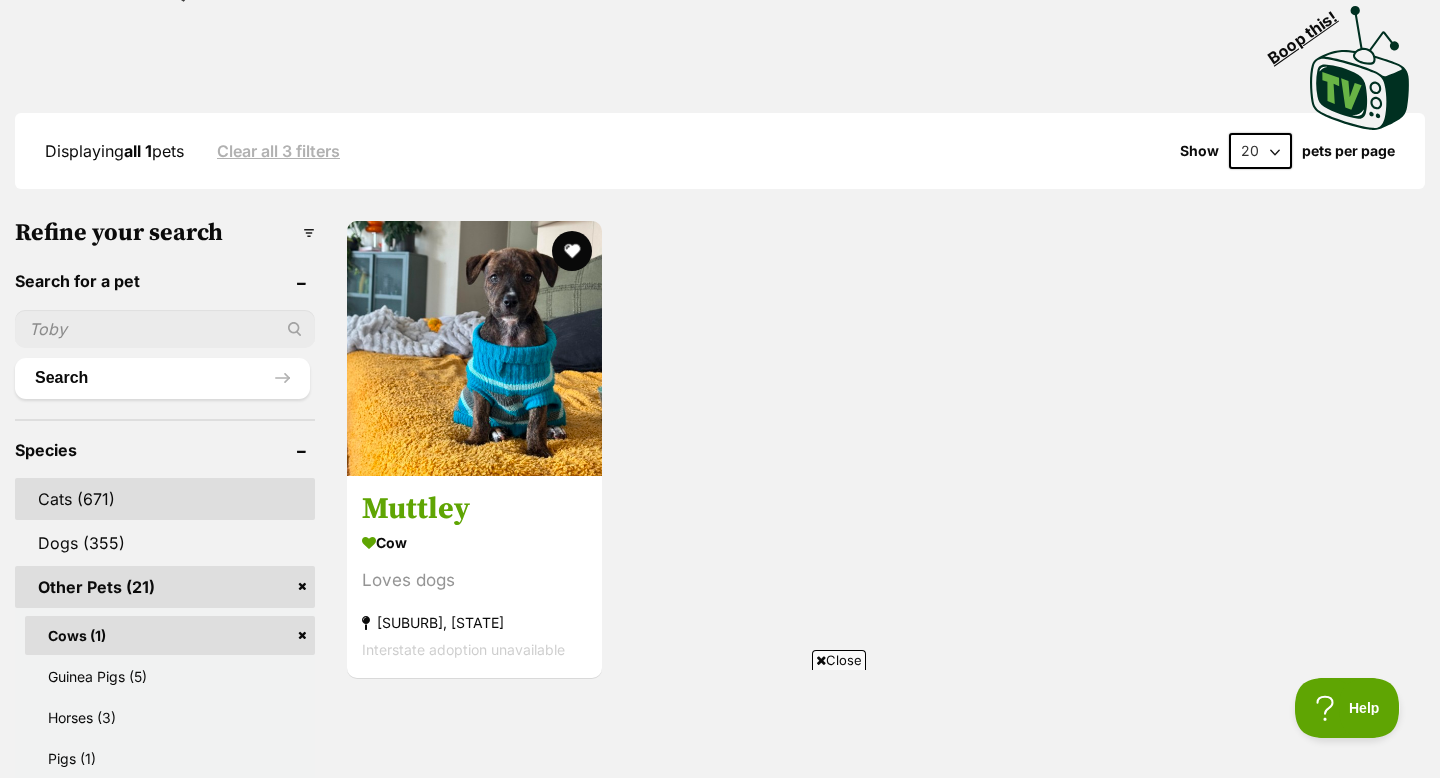 scroll, scrollTop: 0, scrollLeft: 0, axis: both 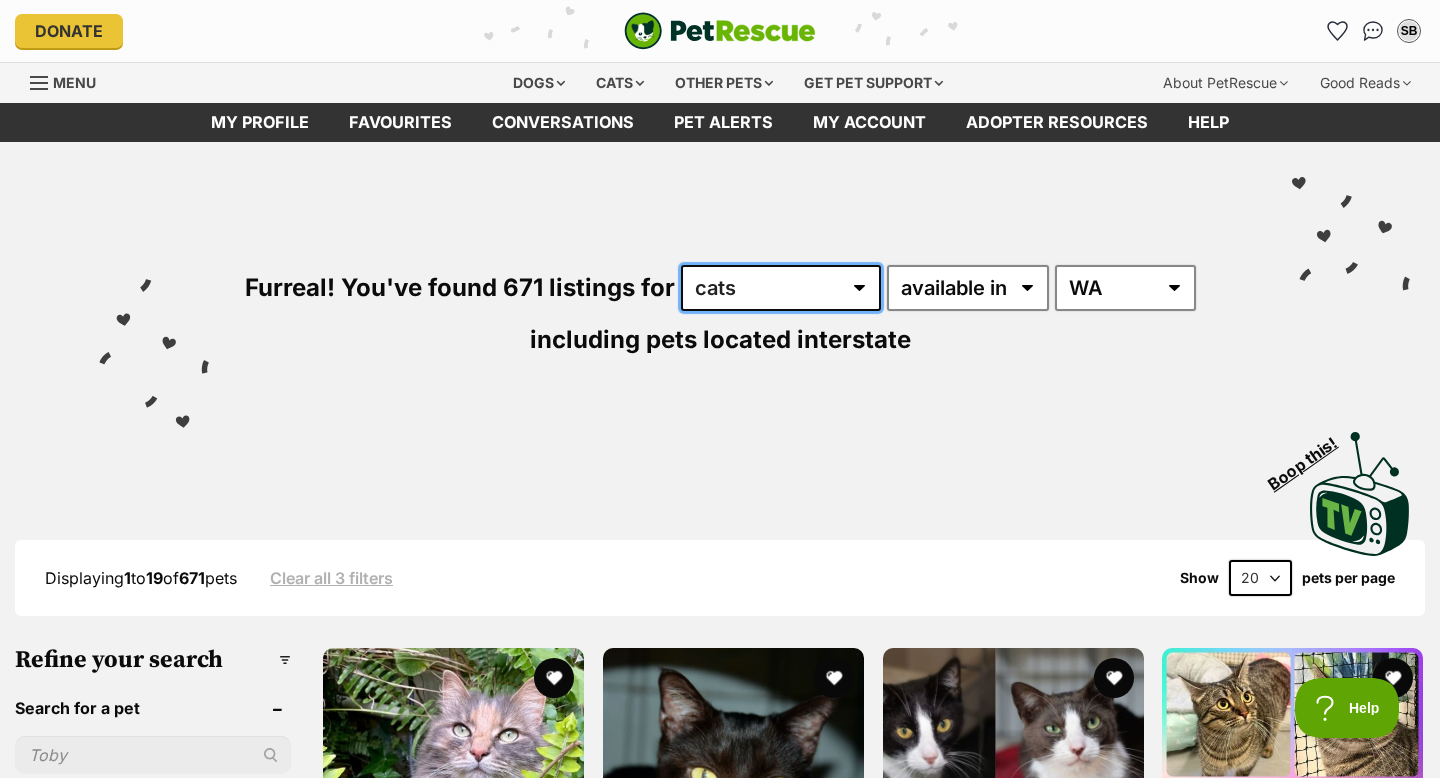 click on "any type of pet
cats
dogs
other pets" at bounding box center (781, 288) 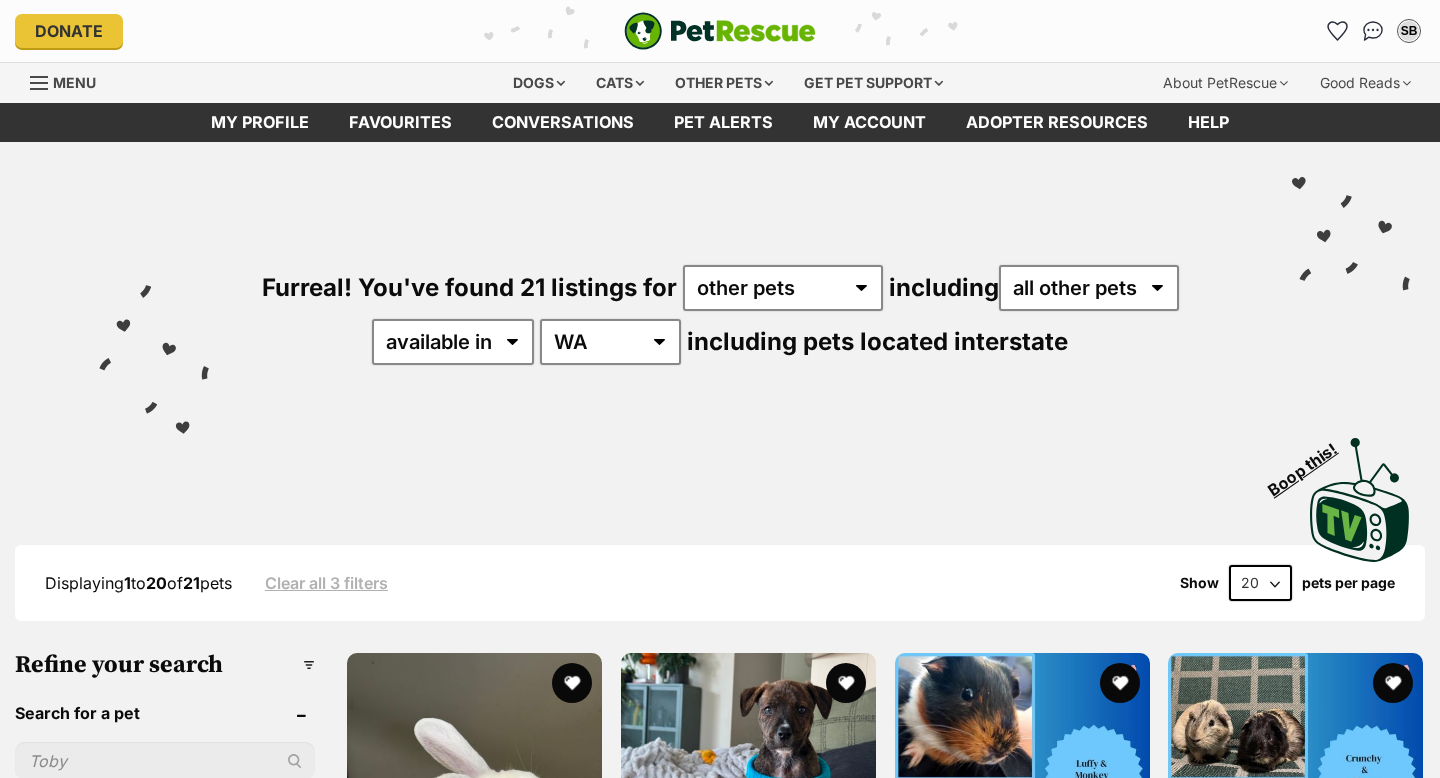 scroll, scrollTop: 0, scrollLeft: 0, axis: both 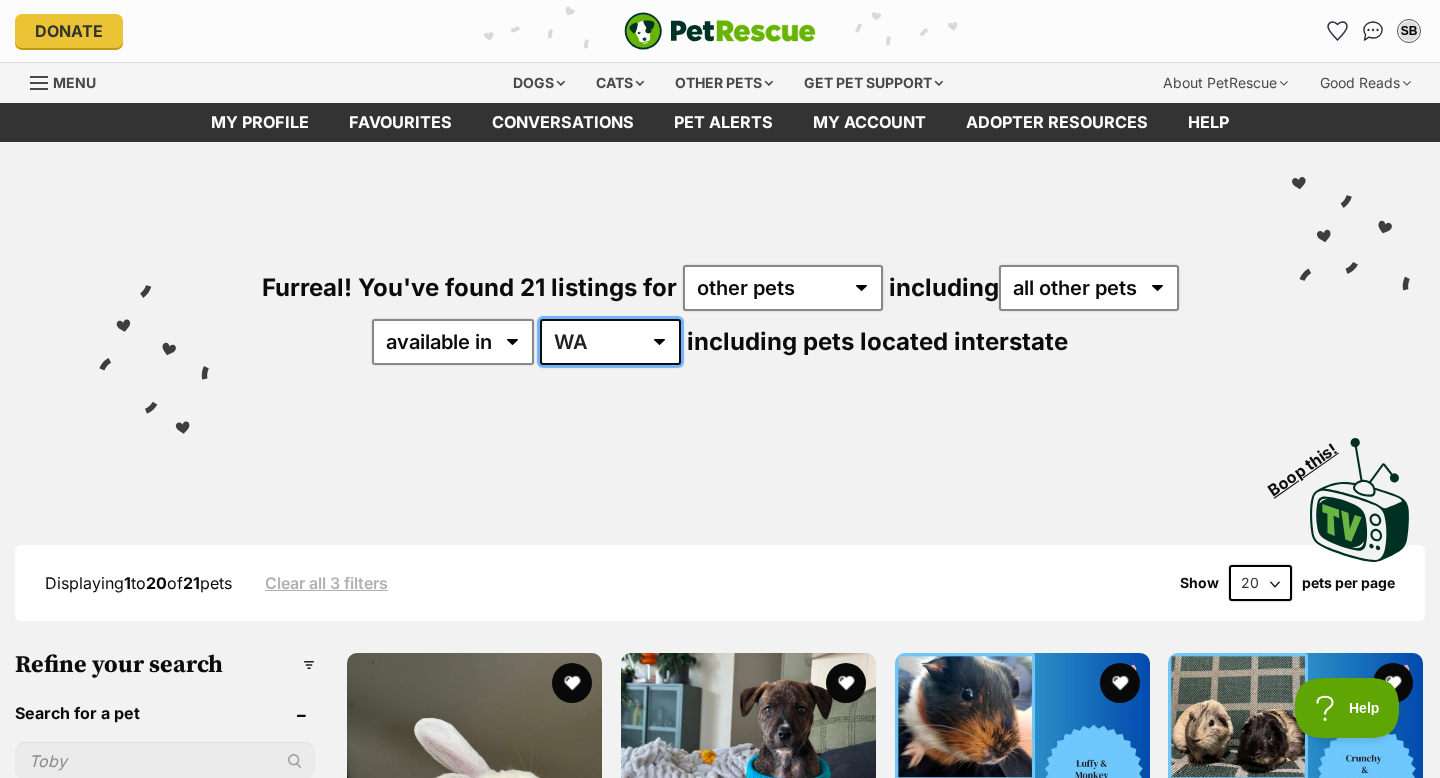 click on "Australia
ACT
NSW
NT
QLD
SA
TAS
VIC
WA" at bounding box center [610, 342] 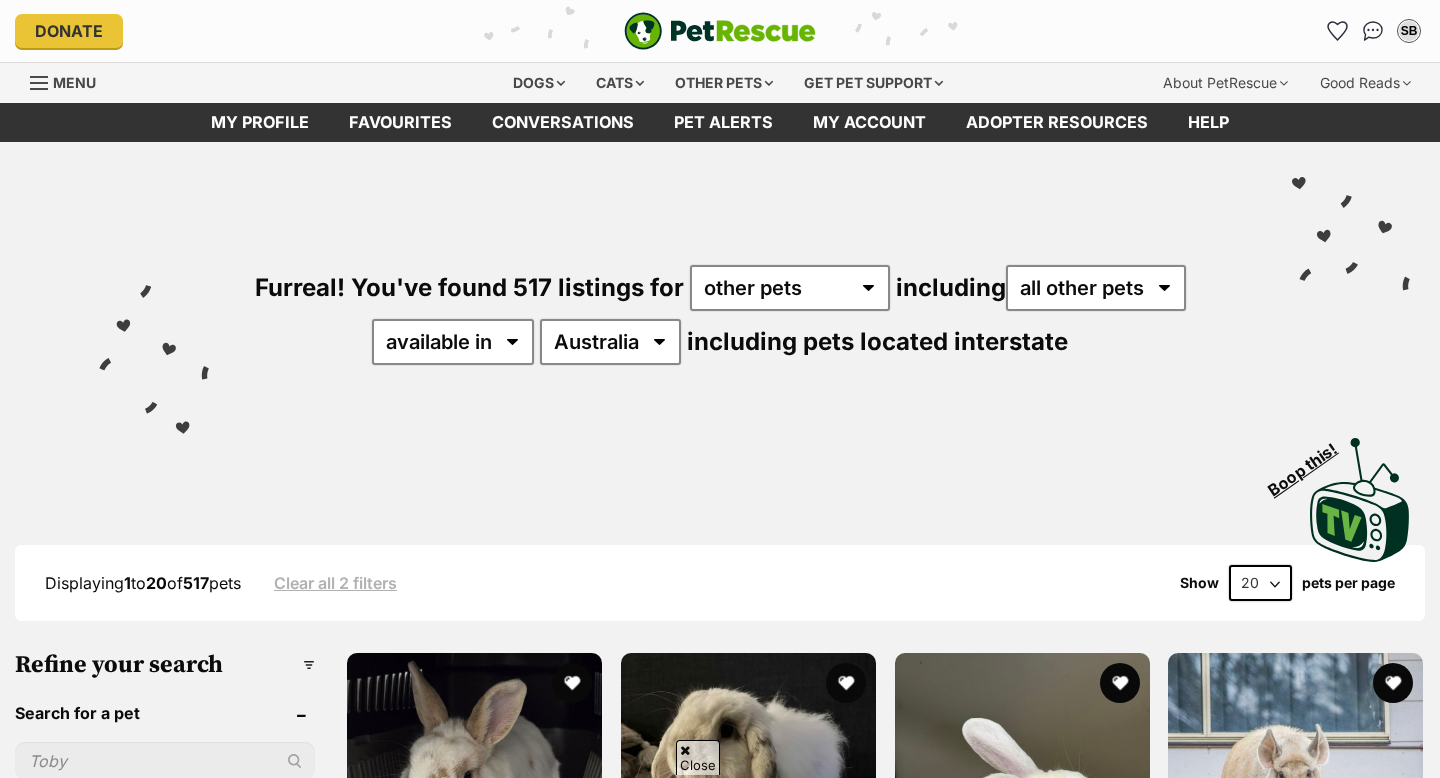 scroll, scrollTop: 274, scrollLeft: 0, axis: vertical 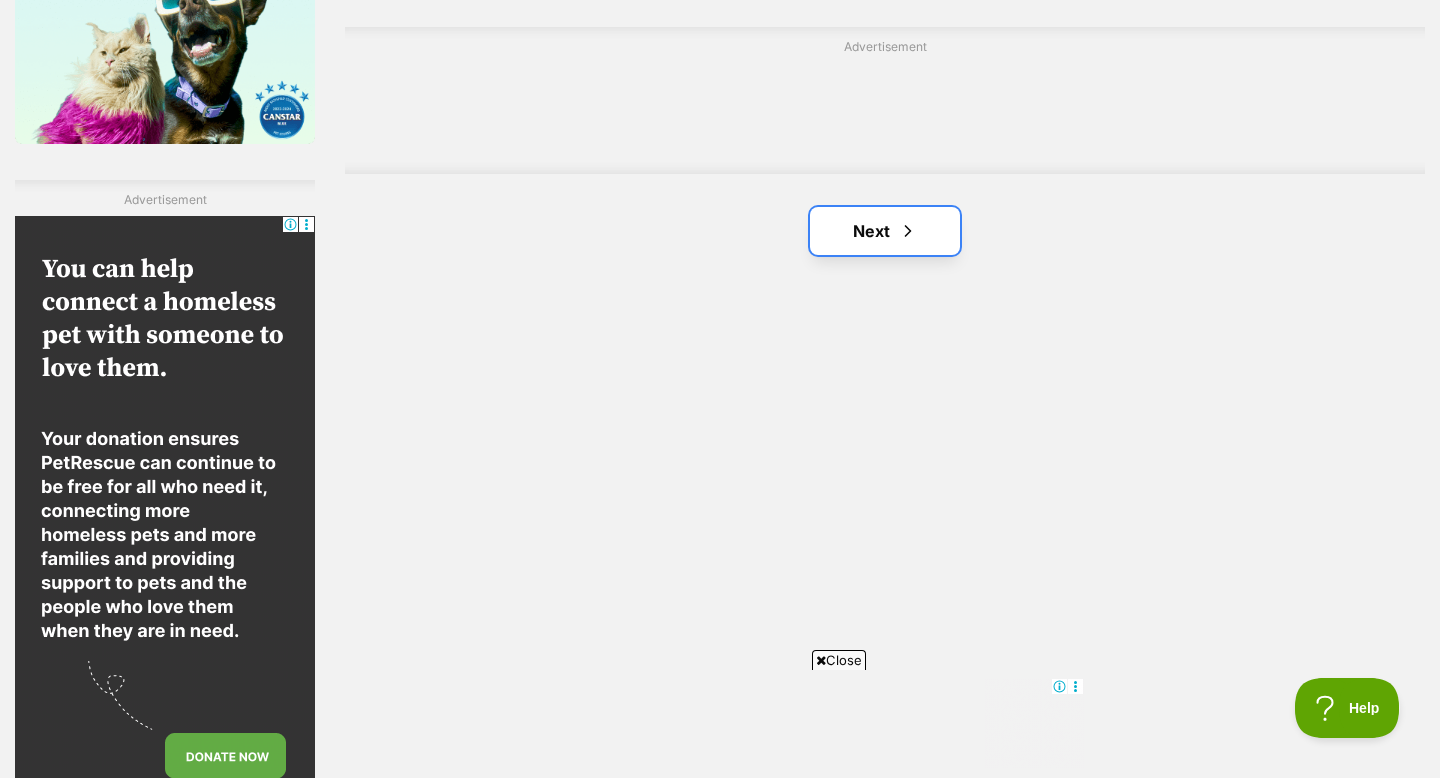 click on "Next" at bounding box center [885, 231] 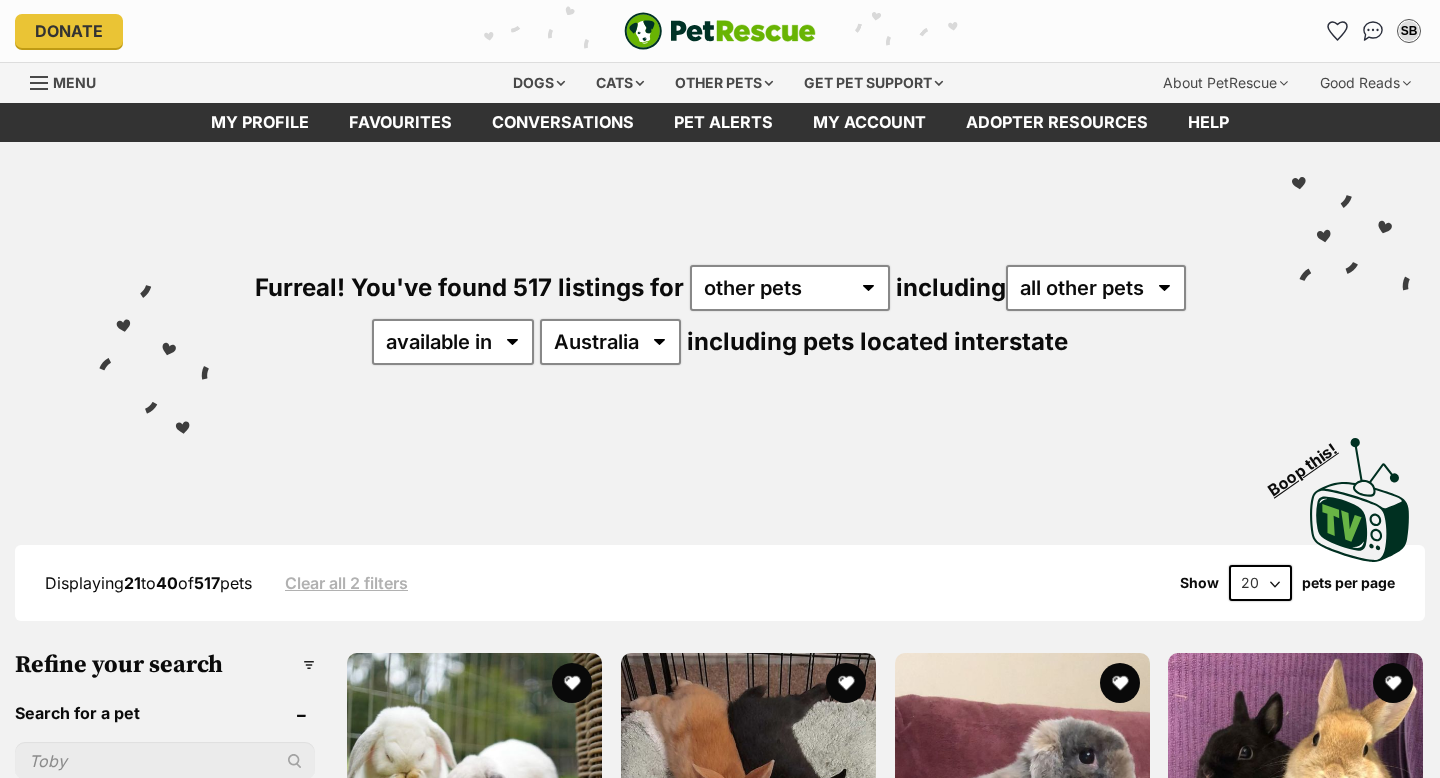 scroll, scrollTop: 0, scrollLeft: 0, axis: both 